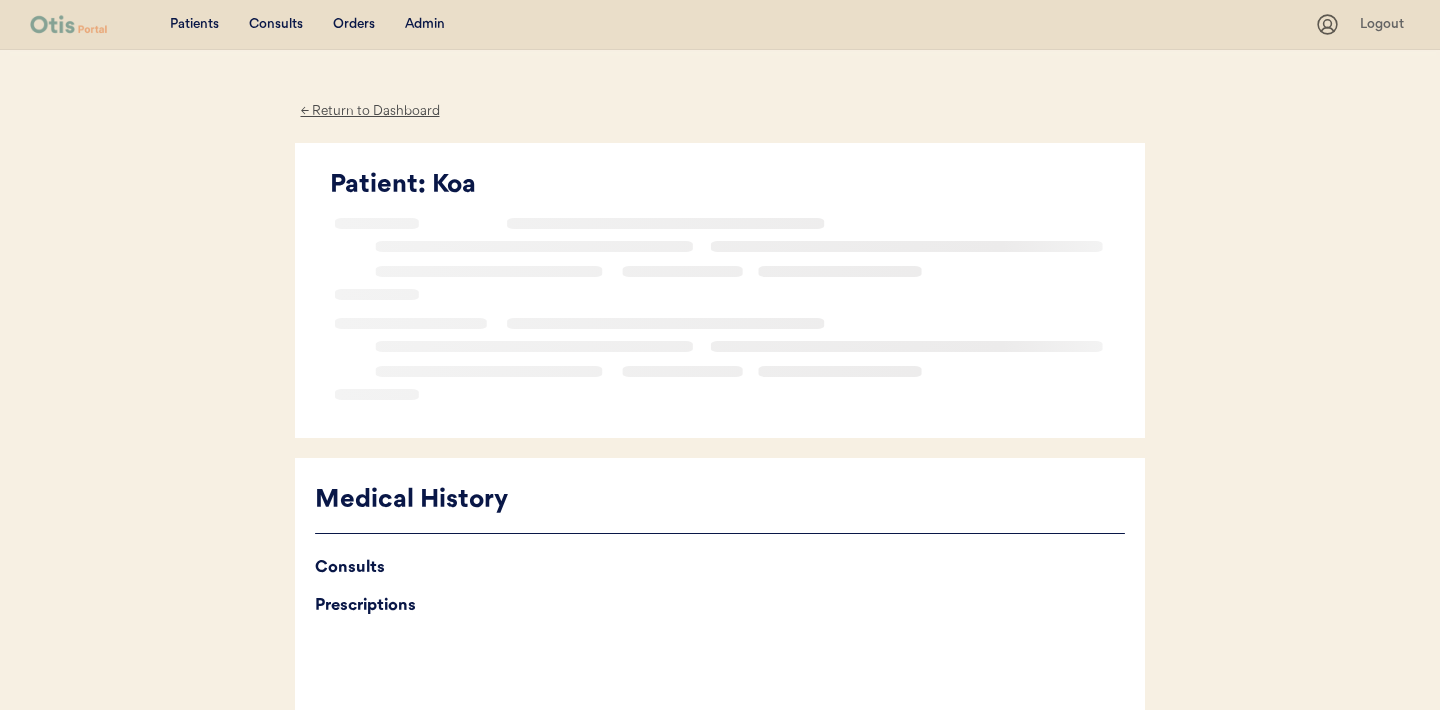 scroll, scrollTop: 0, scrollLeft: 0, axis: both 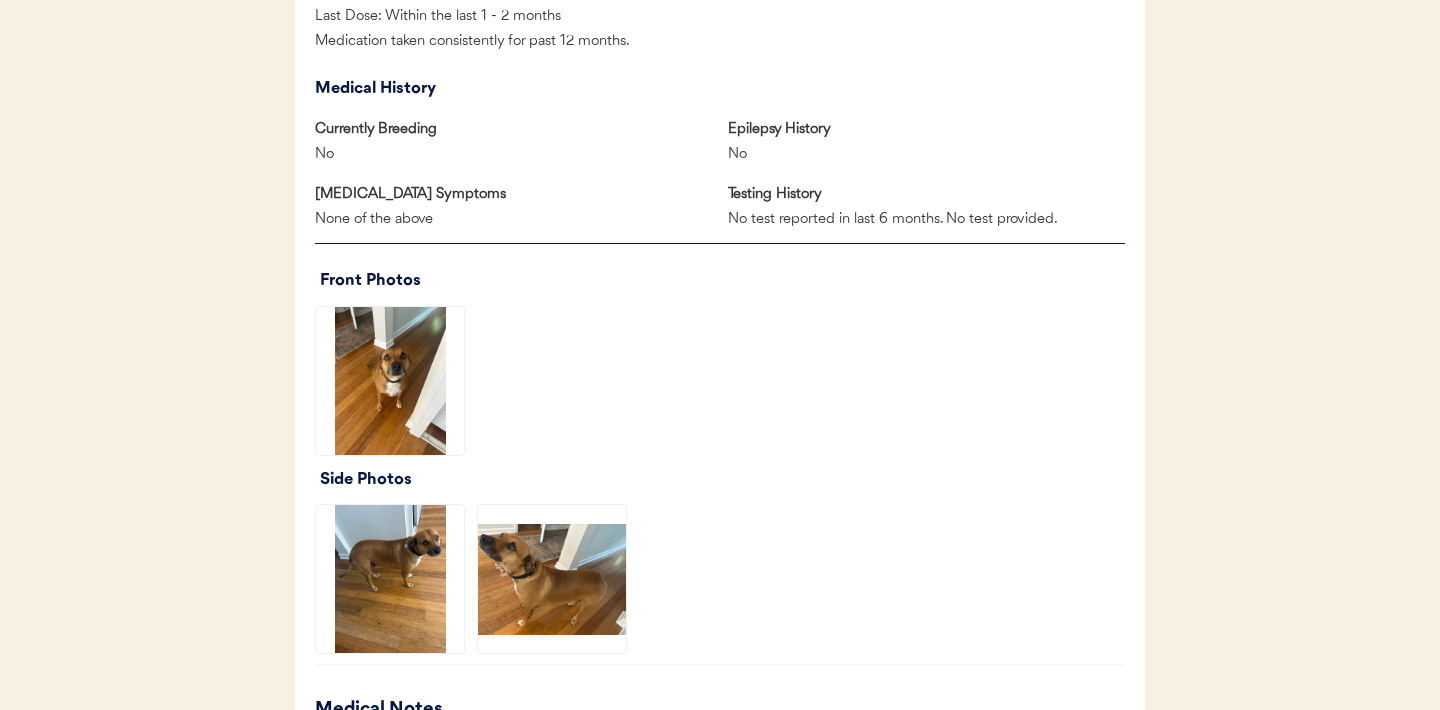 click 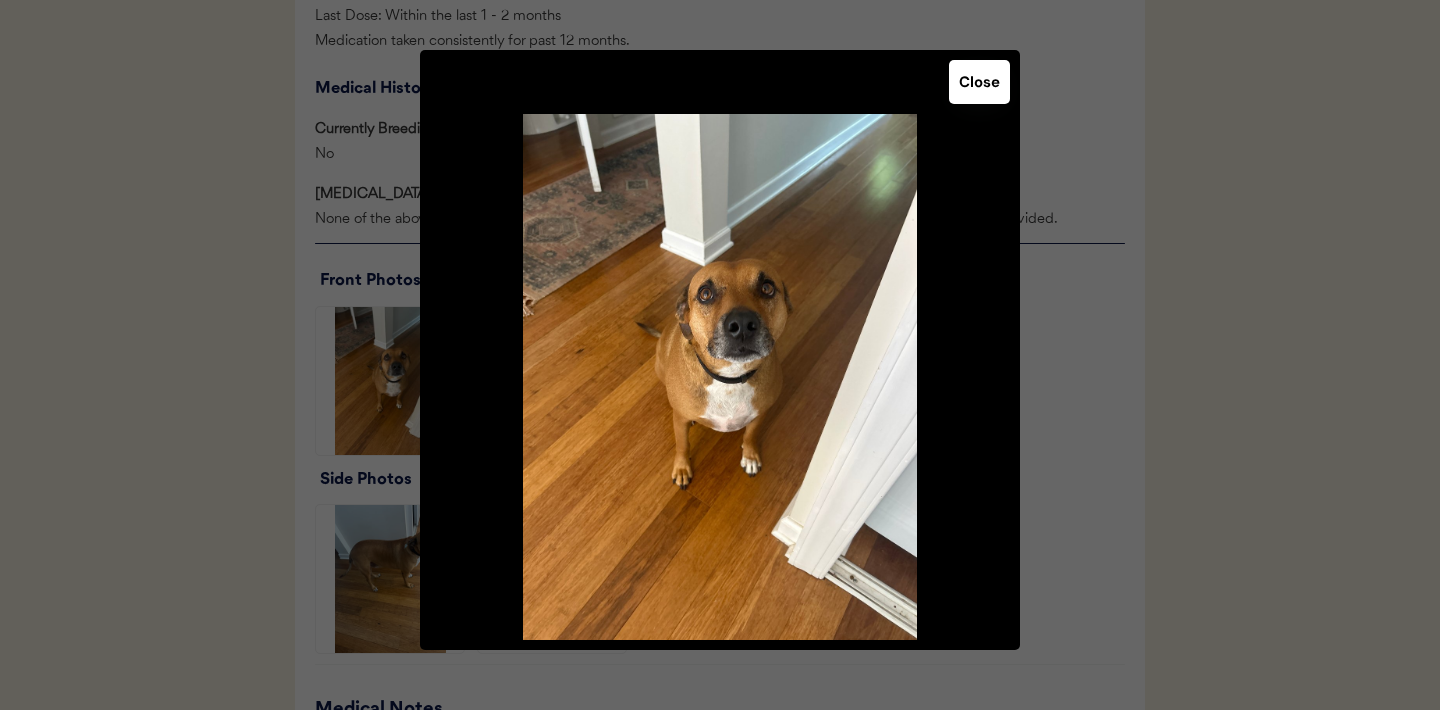 click on "Close" at bounding box center [979, 82] 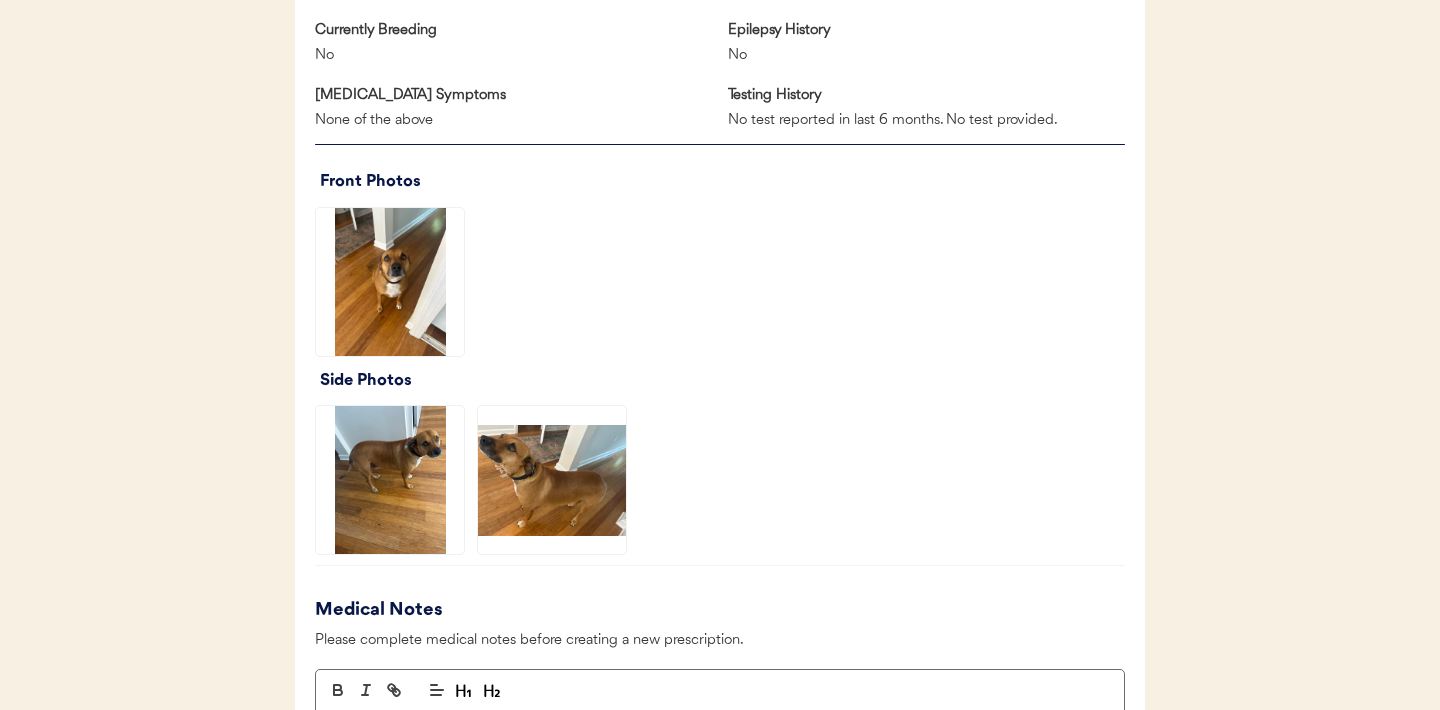 scroll, scrollTop: 1211, scrollLeft: 0, axis: vertical 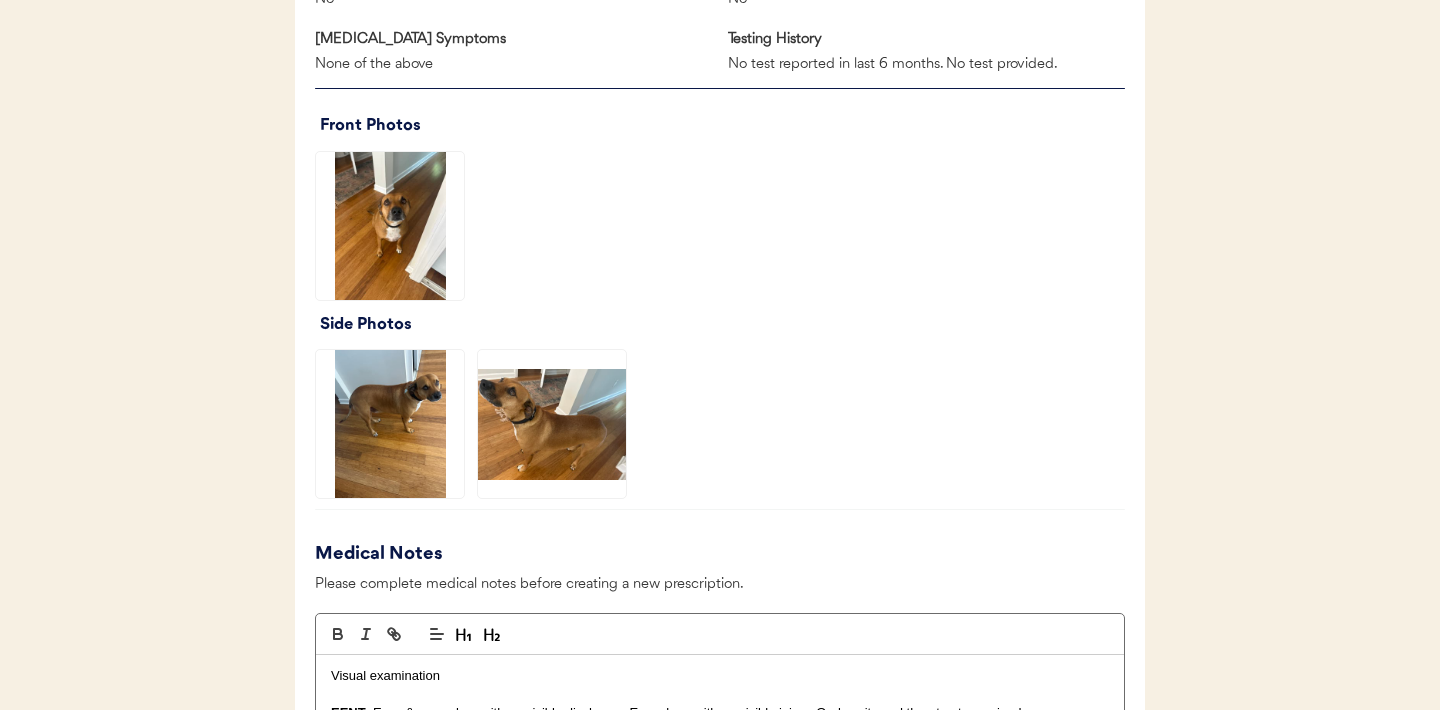 click 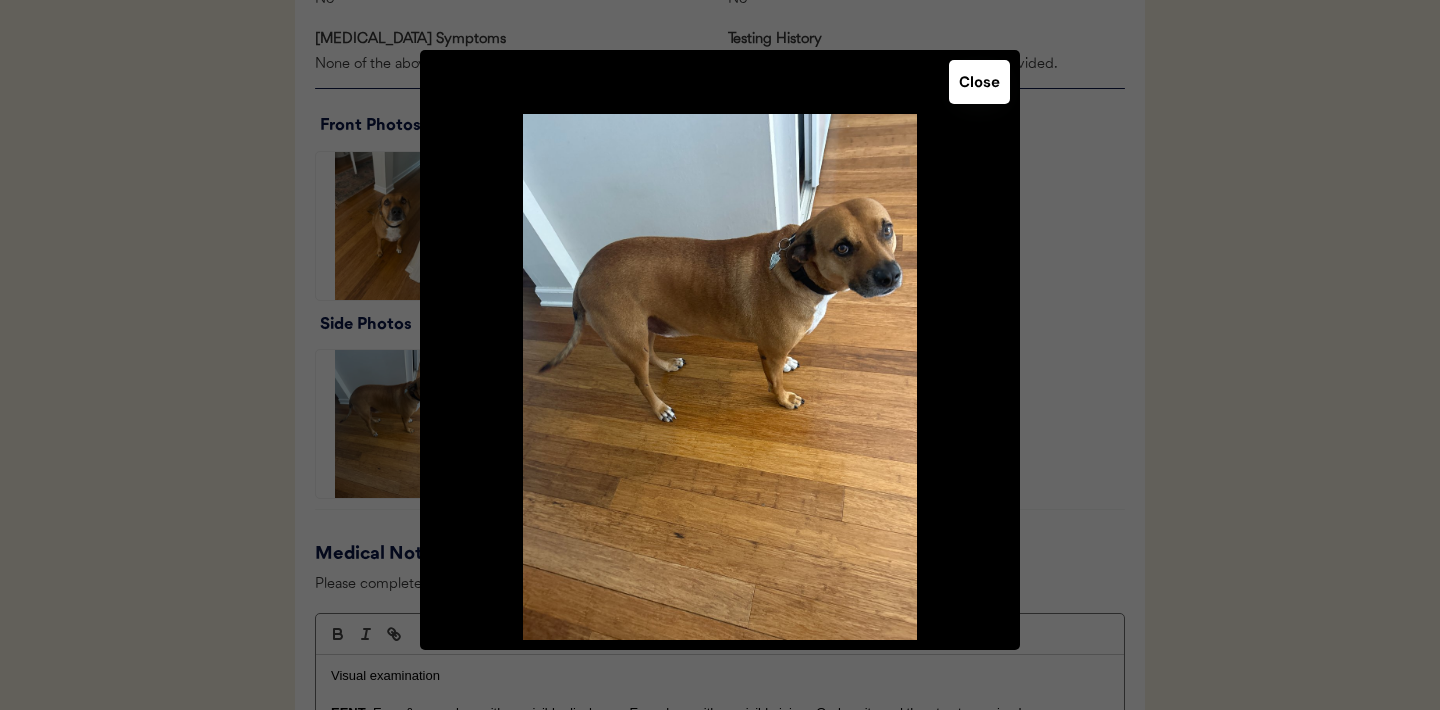 click on "Close" at bounding box center (979, 82) 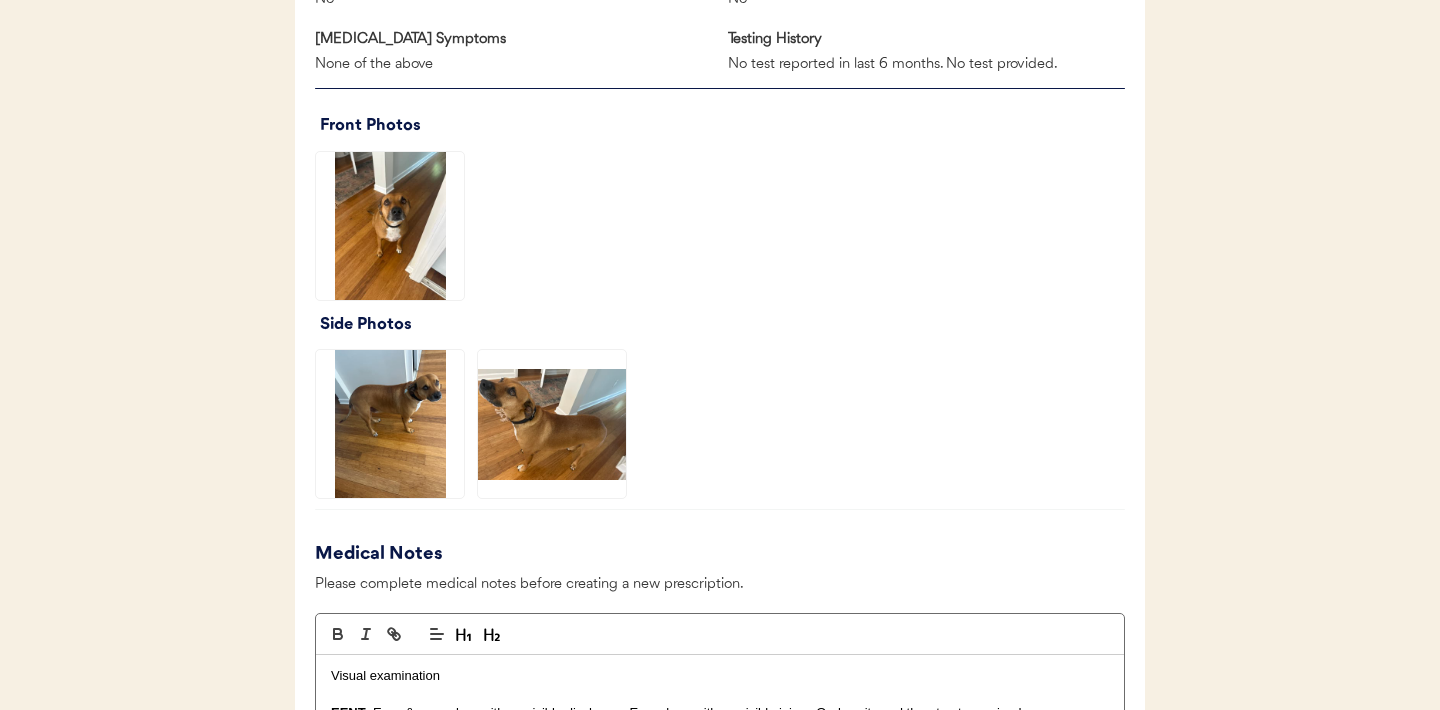 click 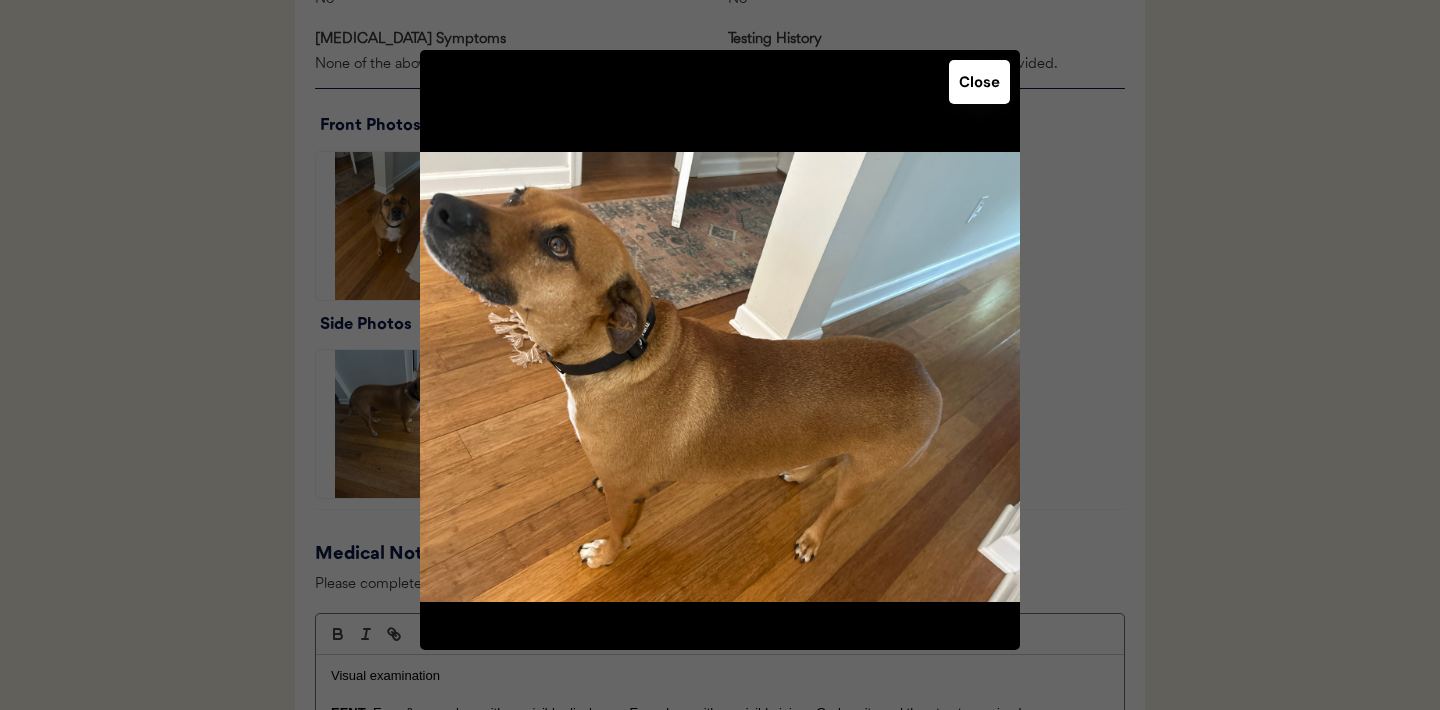click on "Close" at bounding box center (979, 82) 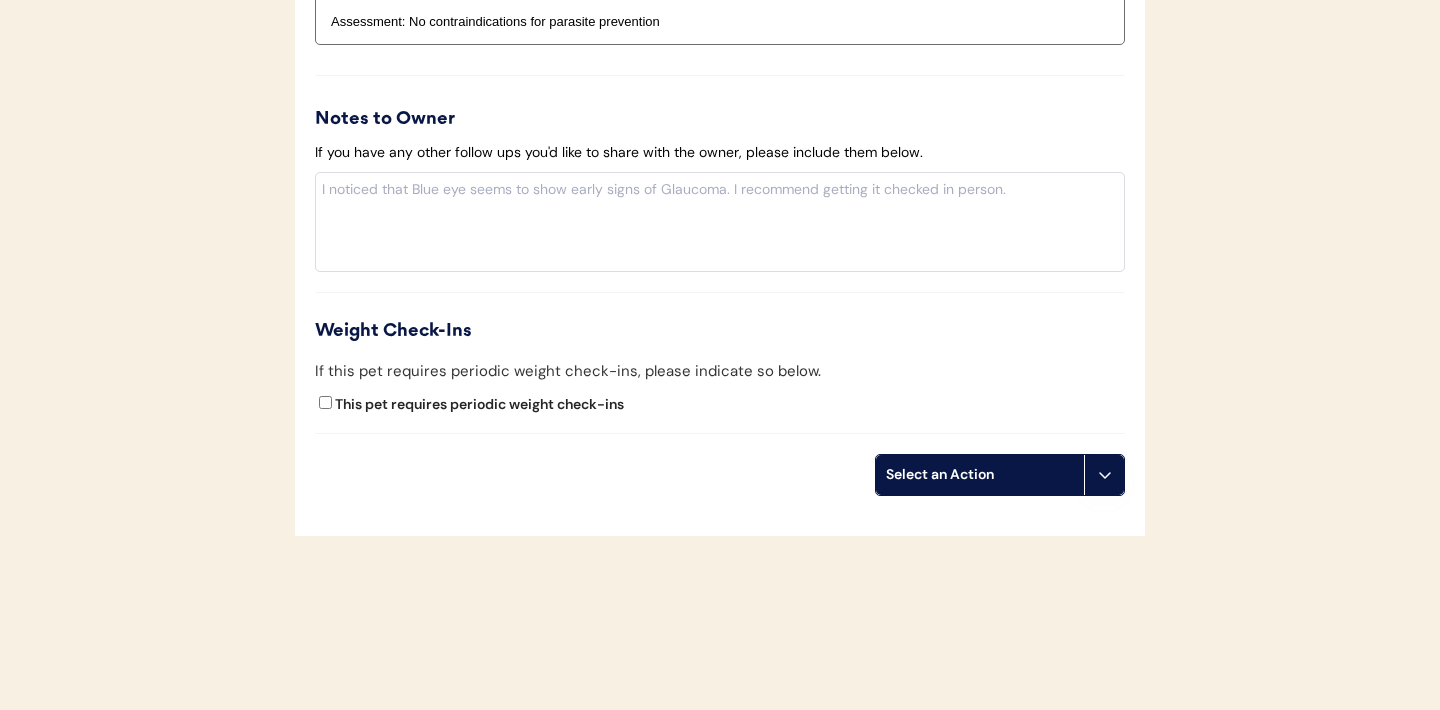 scroll, scrollTop: 2112, scrollLeft: 0, axis: vertical 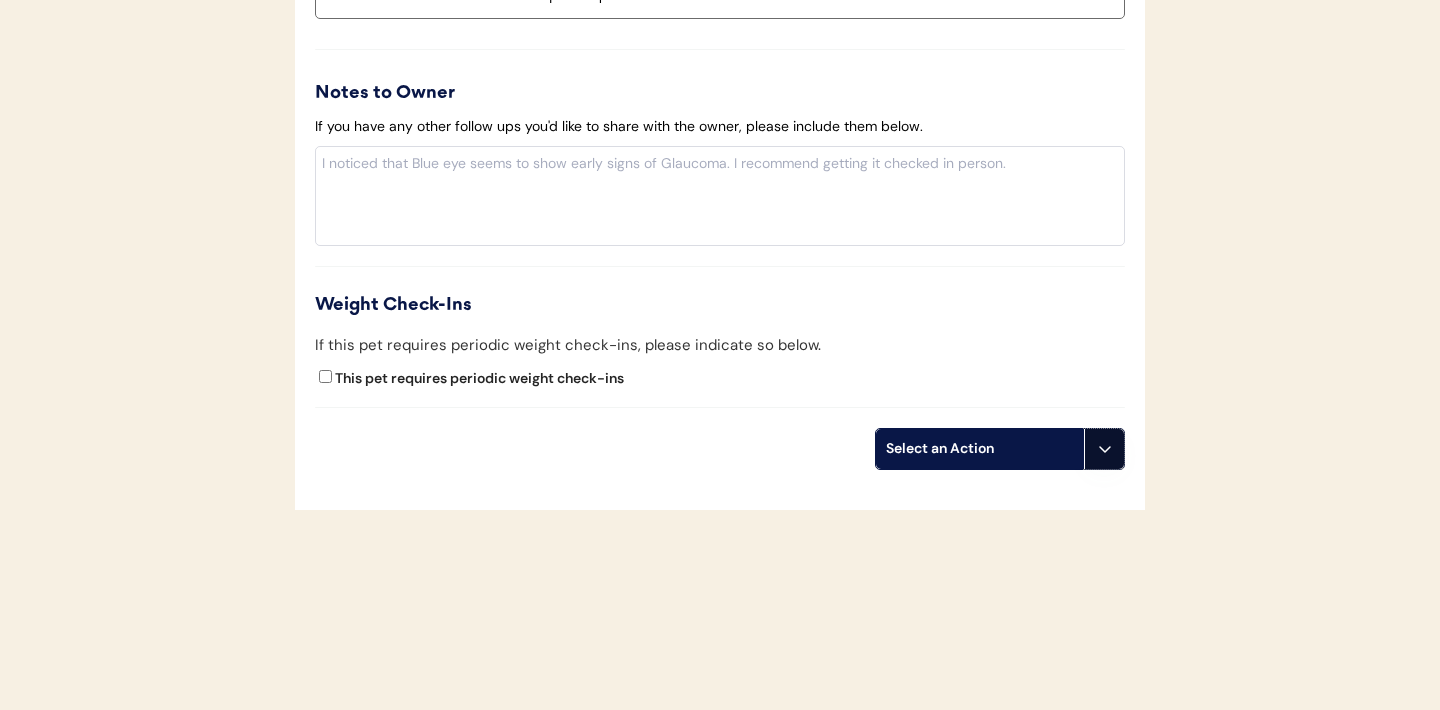 click 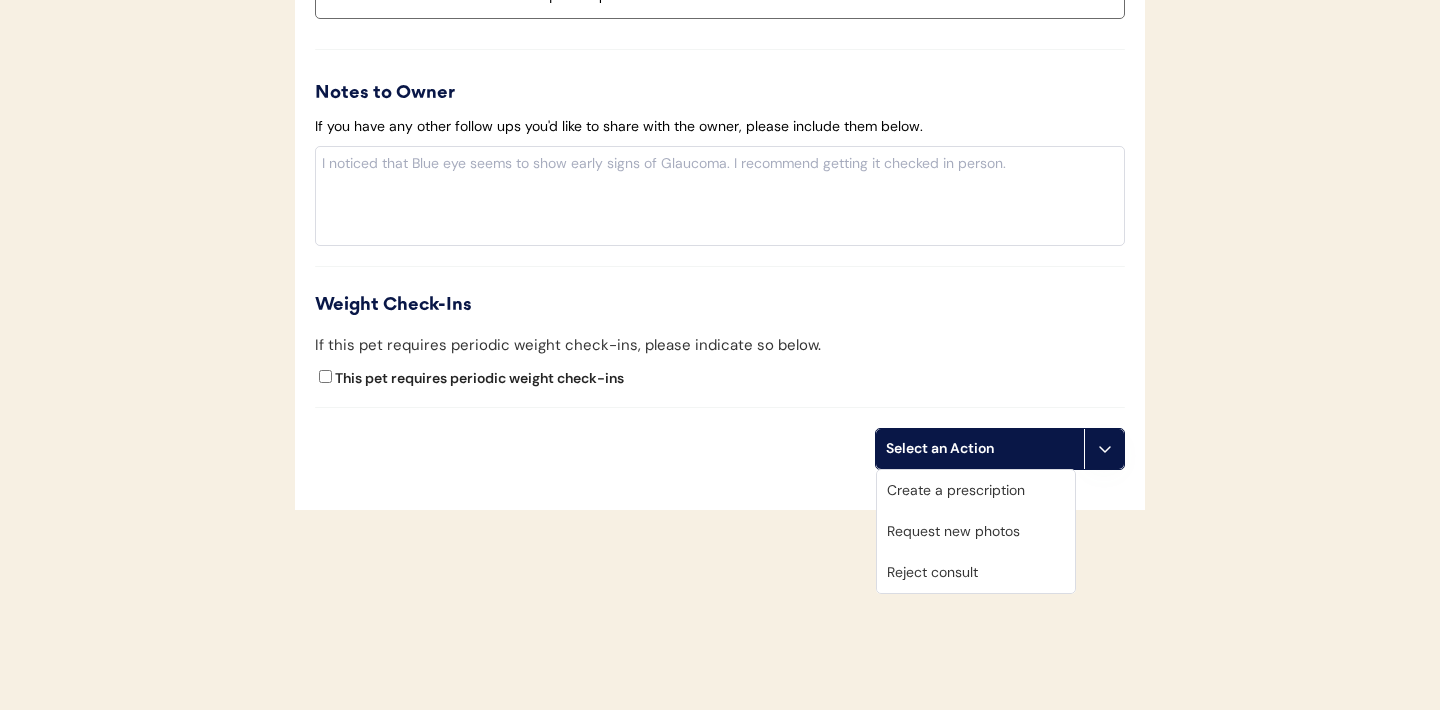click on "Create a prescription" at bounding box center [976, 490] 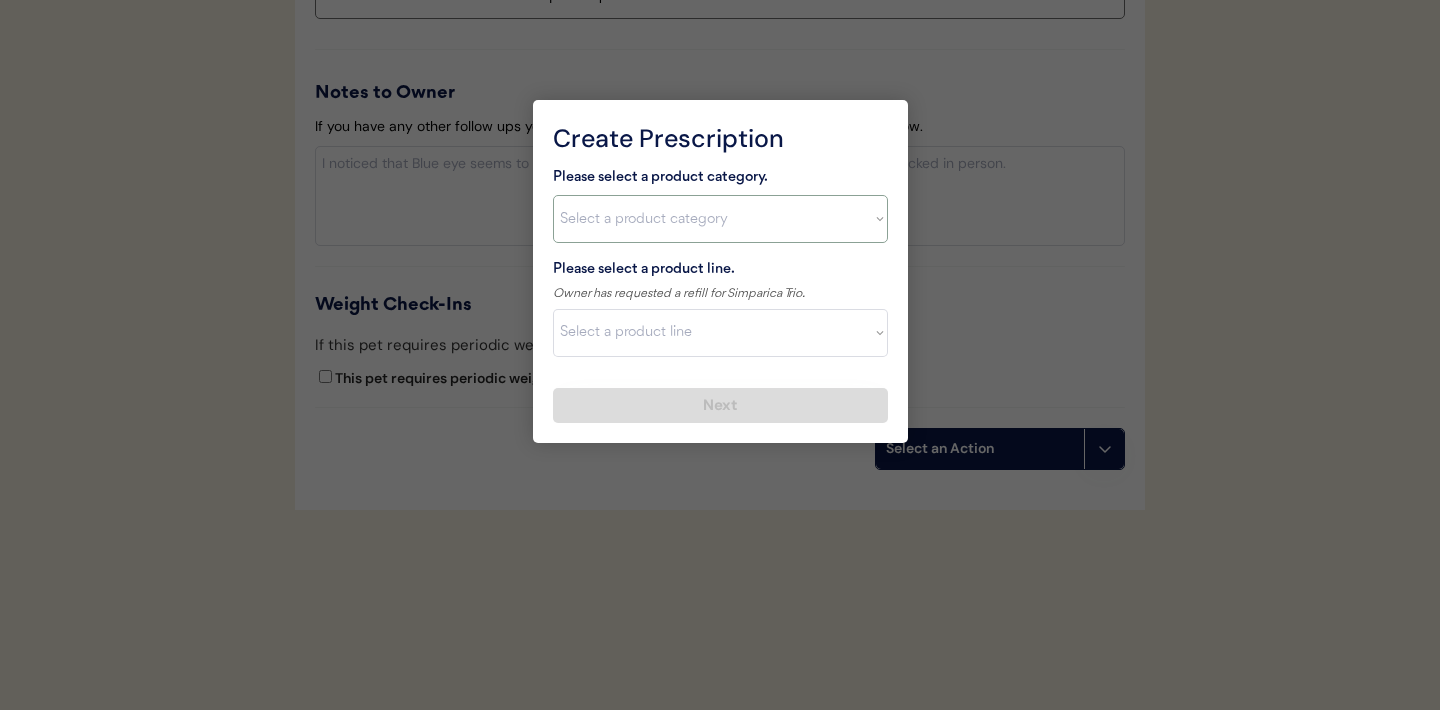 click on "Select a product category Allergies Antibiotics Anxiety Combo Parasite Prevention Flea & Tick Heartworm" at bounding box center [720, 219] 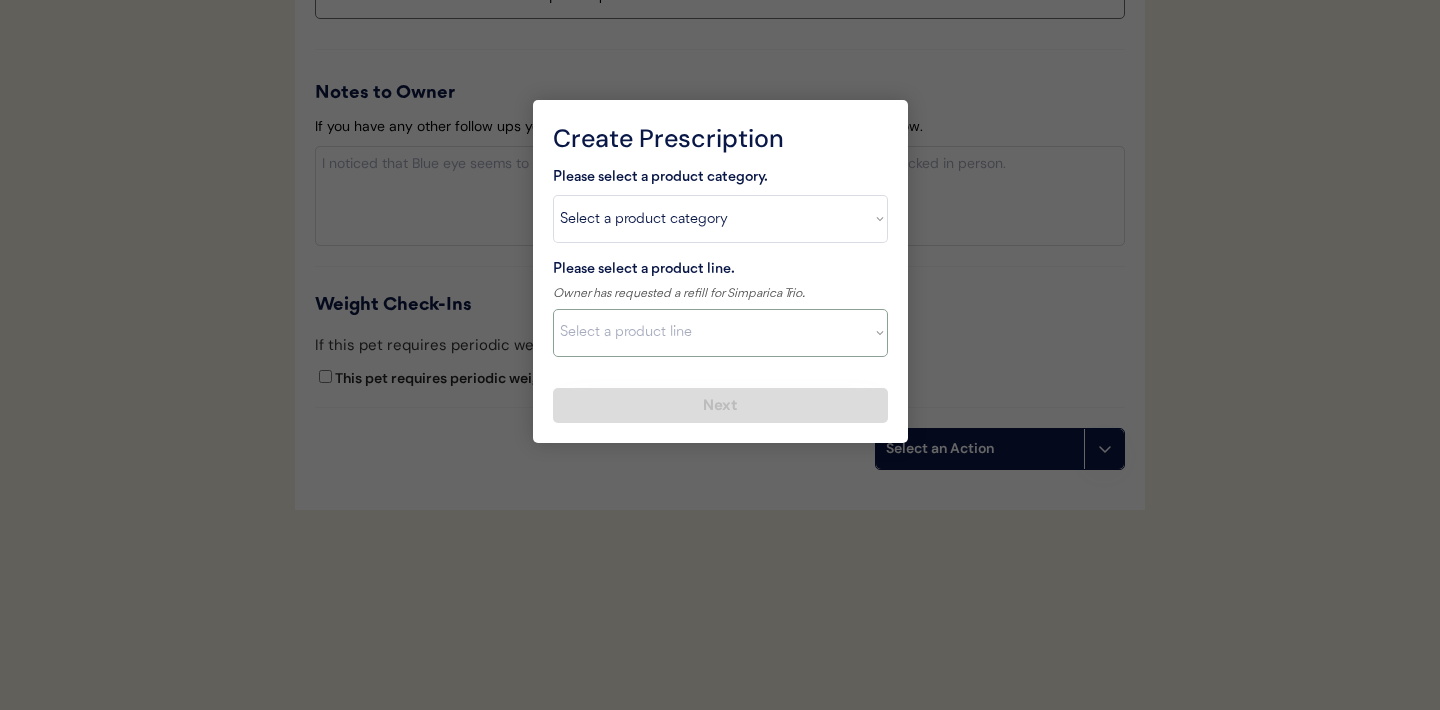click on "Select a product line" at bounding box center [720, 333] 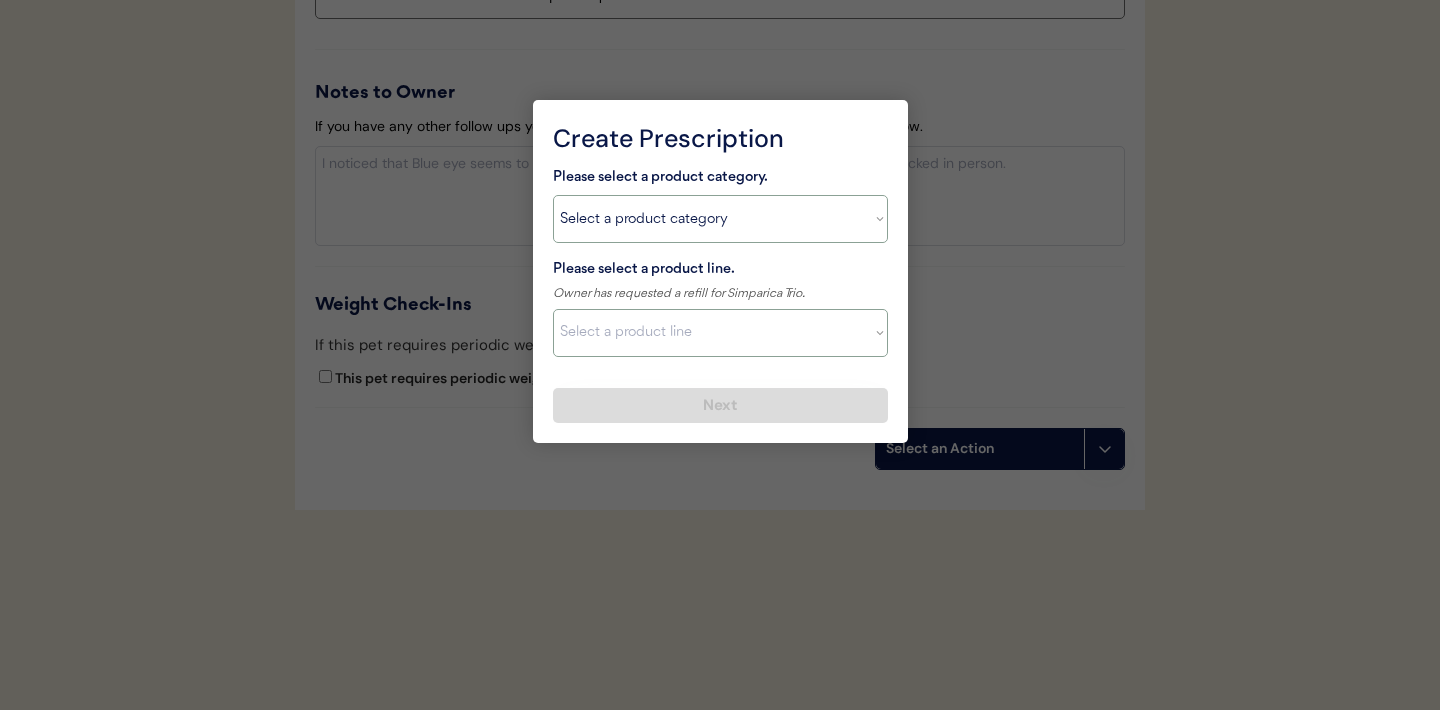 click on "Select a product category Allergies Antibiotics Anxiety Combo Parasite Prevention Flea & Tick Heartworm" at bounding box center (720, 219) 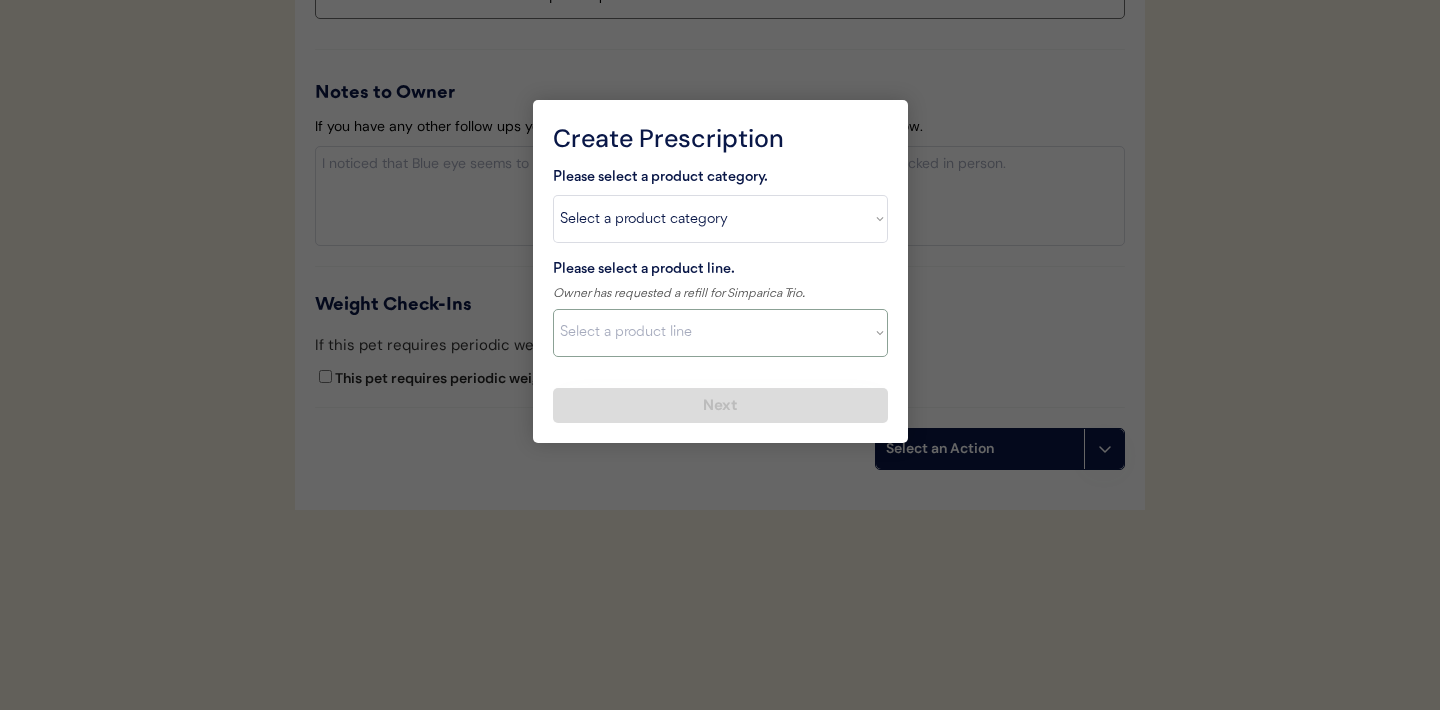 click on "Select a product line Advantage Multi for Dogs Credelio Quattro NexGard Plus NexGard Plus (3 Month) NexGard Plus (6 Month) Revolution for Dogs Simparica Trio Simparica Trio (12 Month) Simparica Trio (3 Month) Simparica Trio (6 Month) Trifexis" at bounding box center [720, 333] 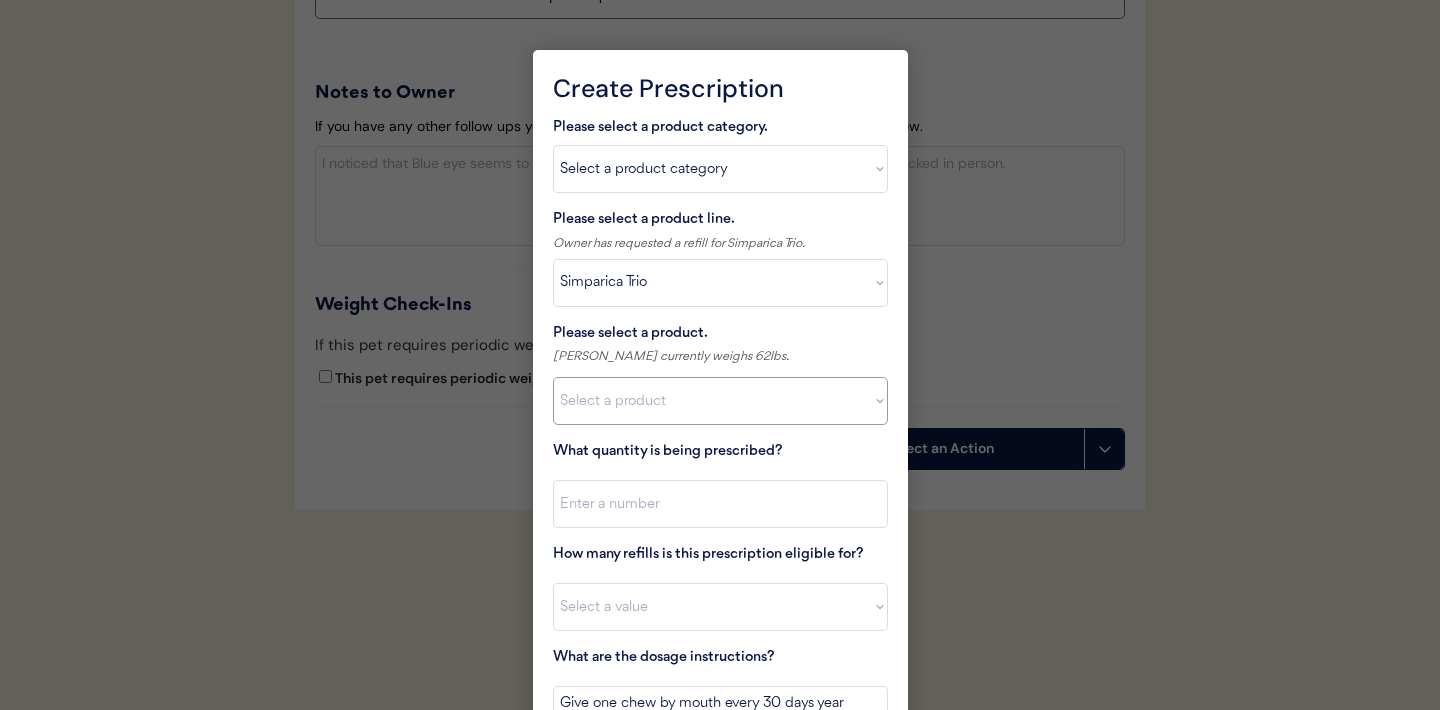 click on "Select a product Simparica Trio, 2.8 - 5.5lbs Simparica Trio, 5.6 - 11lbs Simparica Trio, 11.1 - 22lbs Simparica Trio, 22.1 - 44lbs Simparica Trio, 44.1 - 88lbs Simparica Trio, 88.1 - 132lbs" at bounding box center [720, 401] 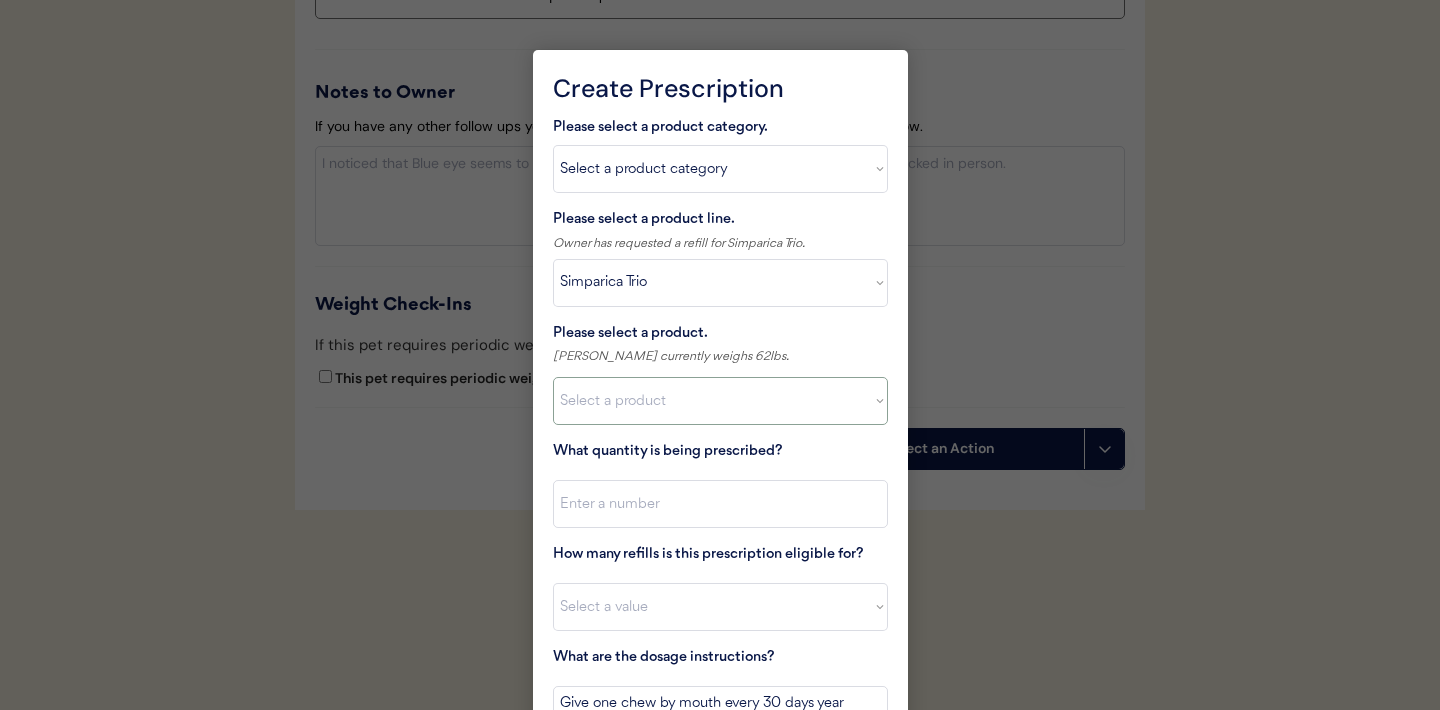 select on ""1348695171700984260__LOOKUP__1704773707524x987977572973748600"" 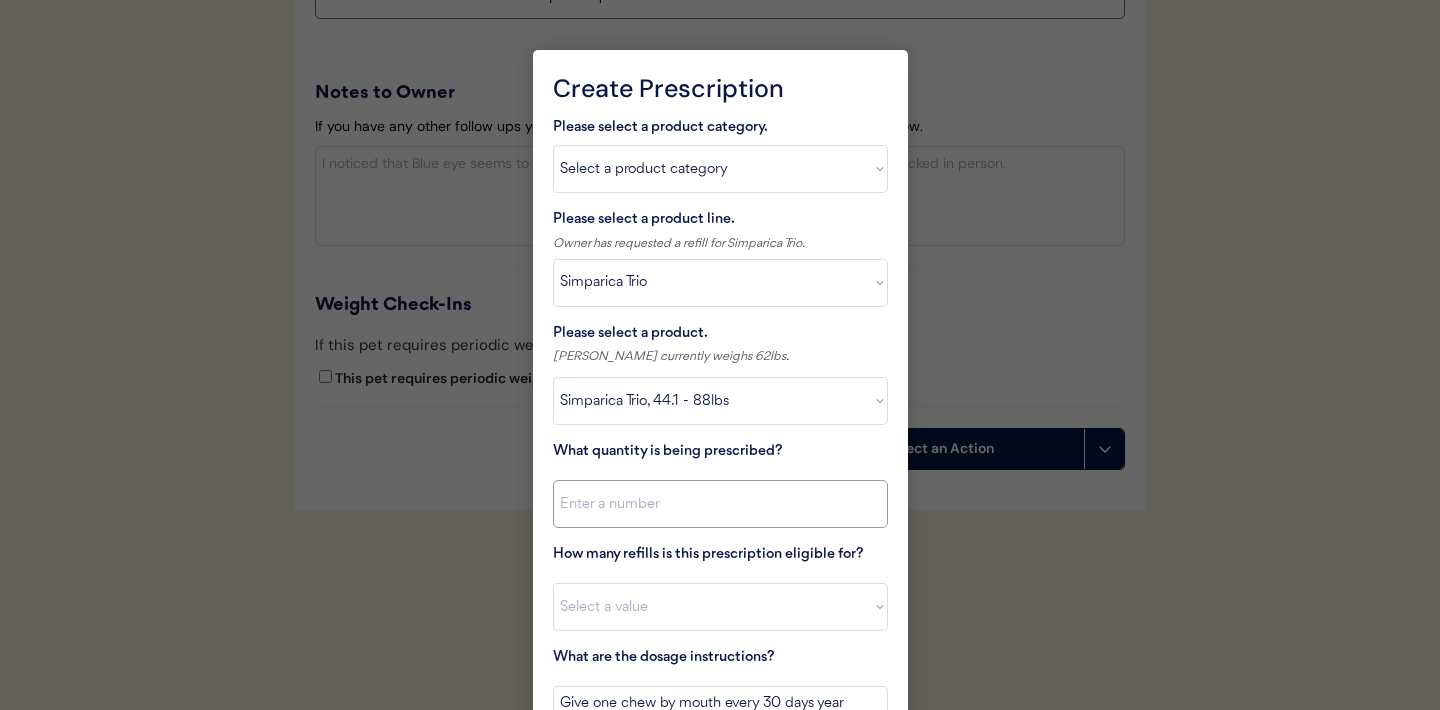 click at bounding box center (720, 504) 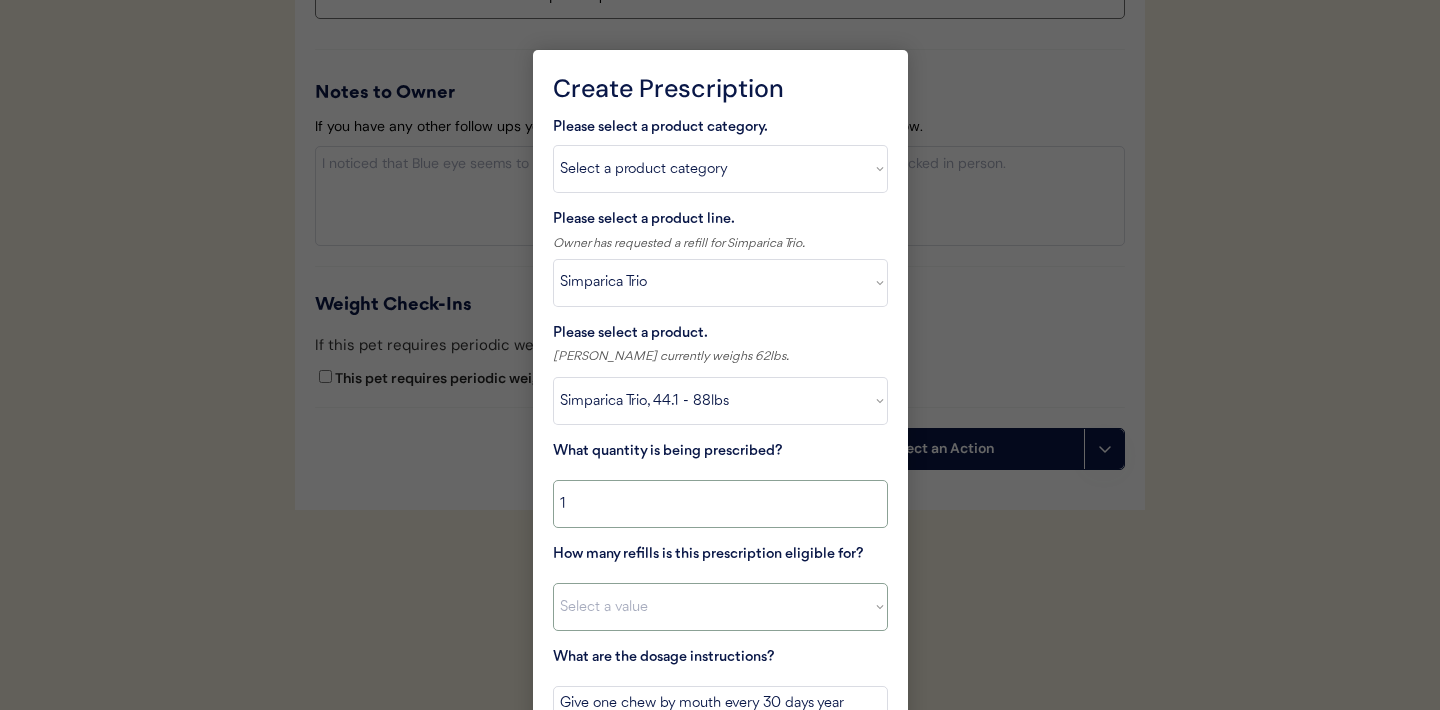 type on "1" 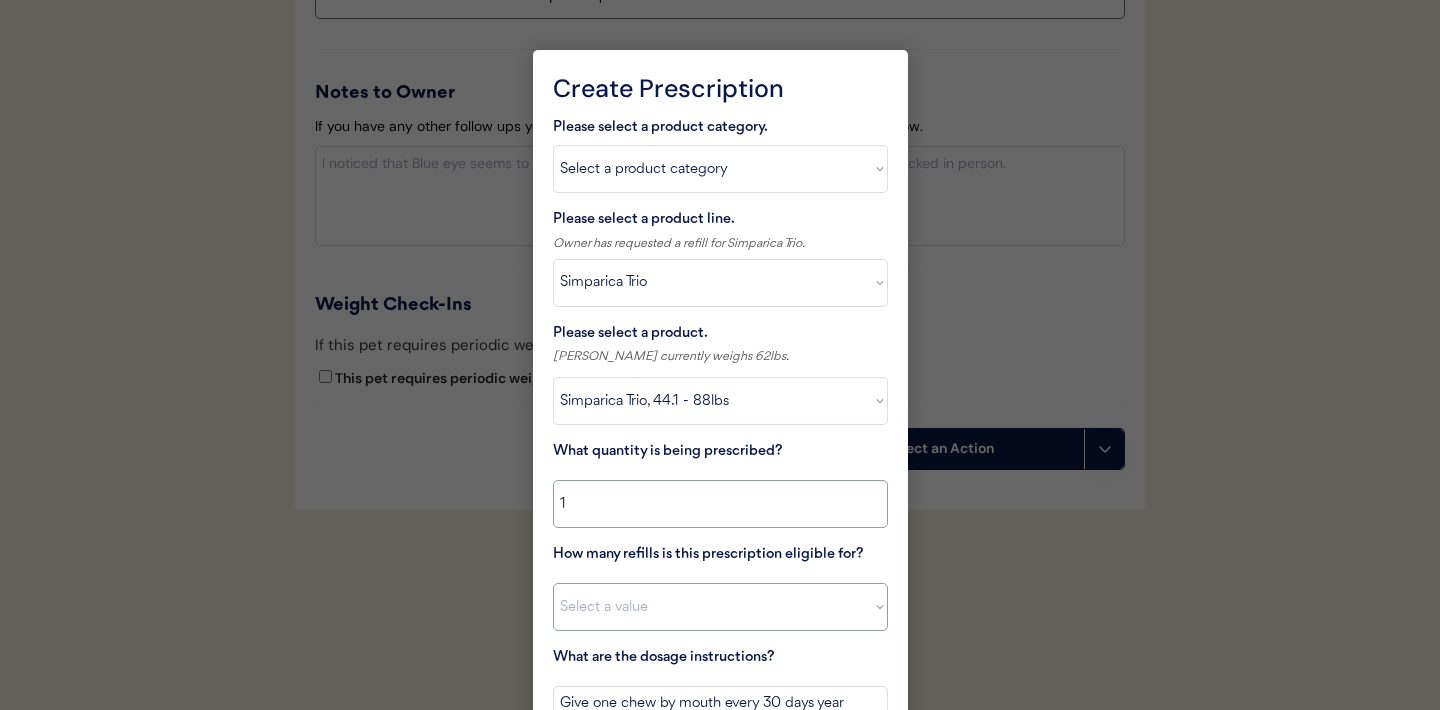 click on "Select a value 0 1 2 3 4 5 6 7 8 10 11" at bounding box center [720, 607] 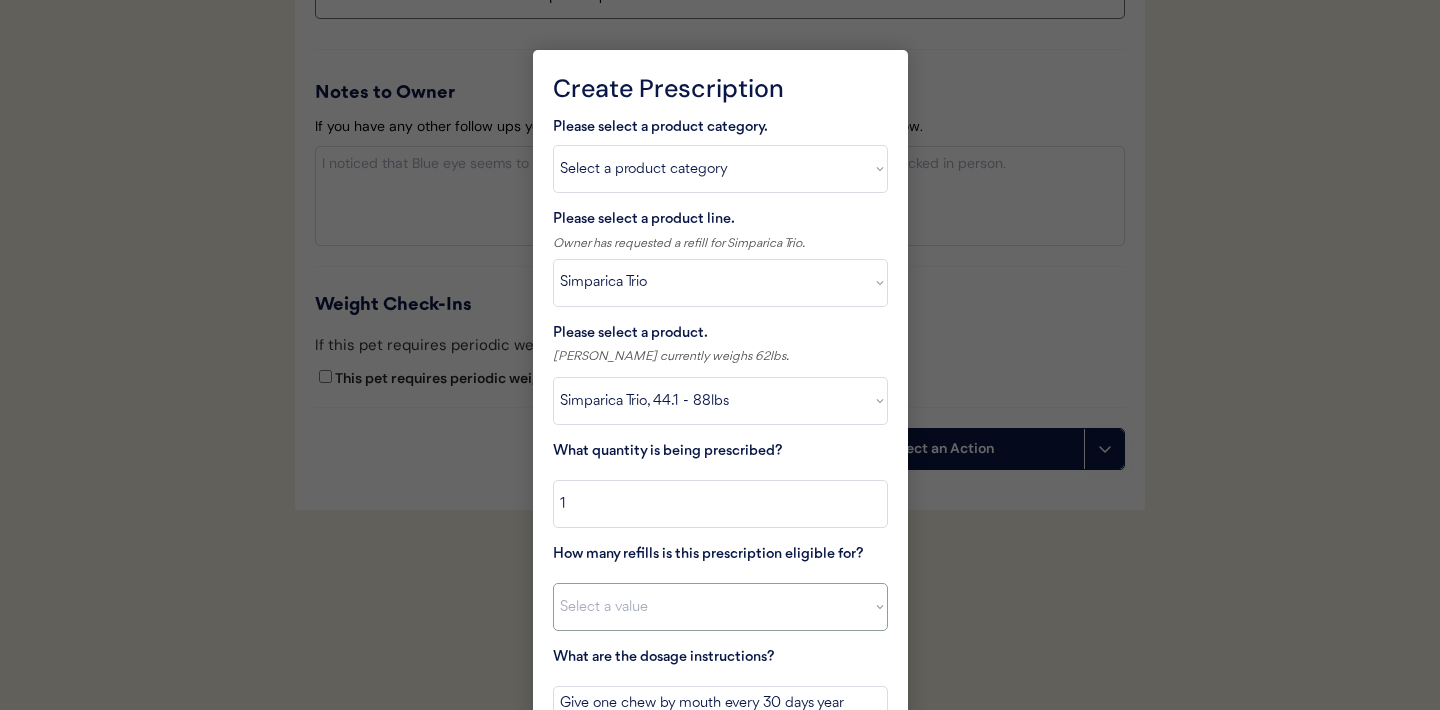 select on "11" 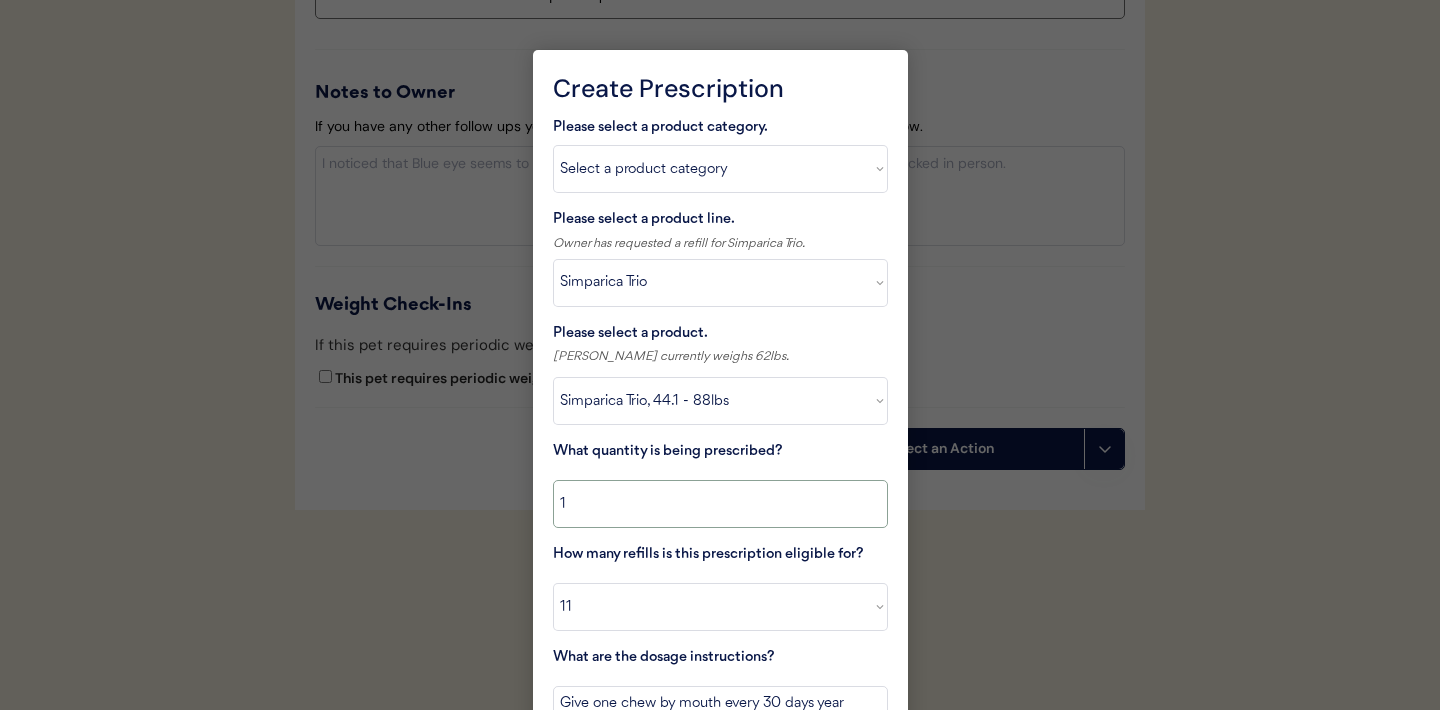 scroll, scrollTop: 2249, scrollLeft: 0, axis: vertical 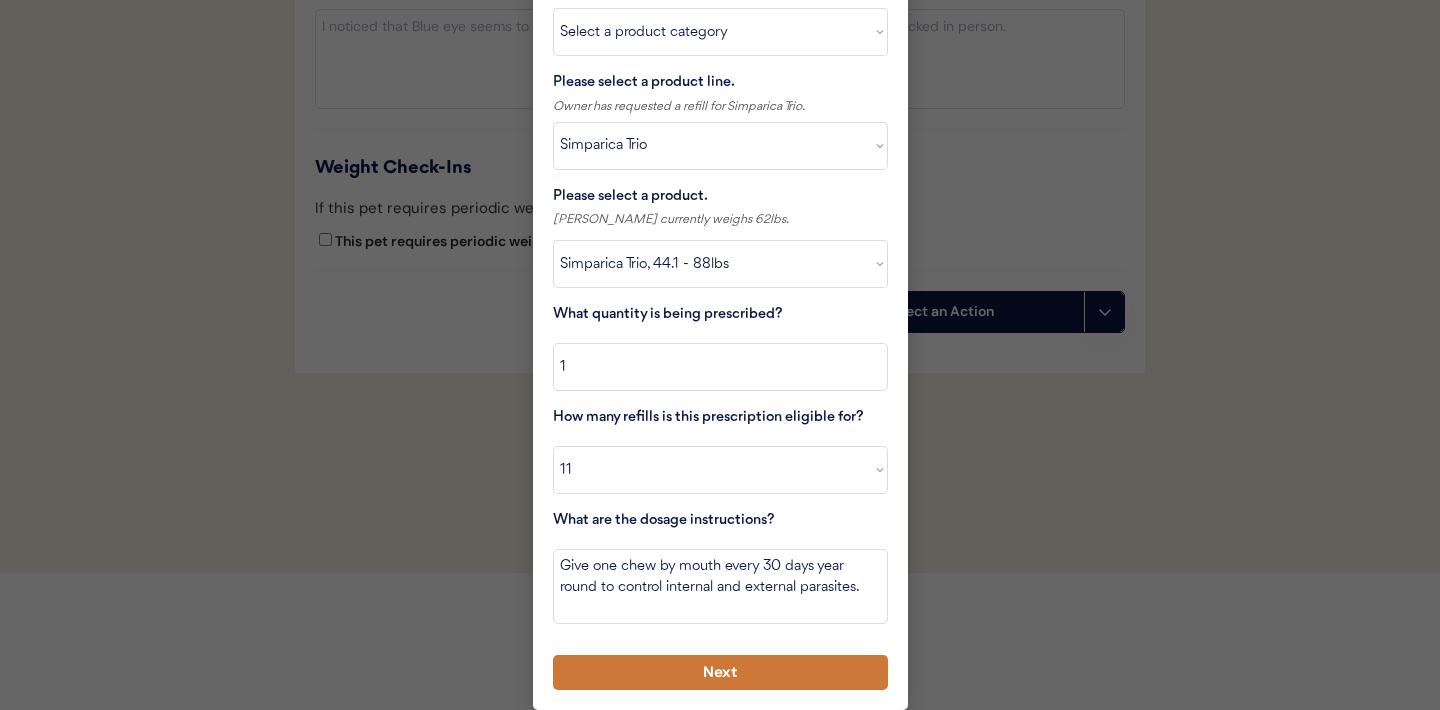 click on "Next" at bounding box center (720, 672) 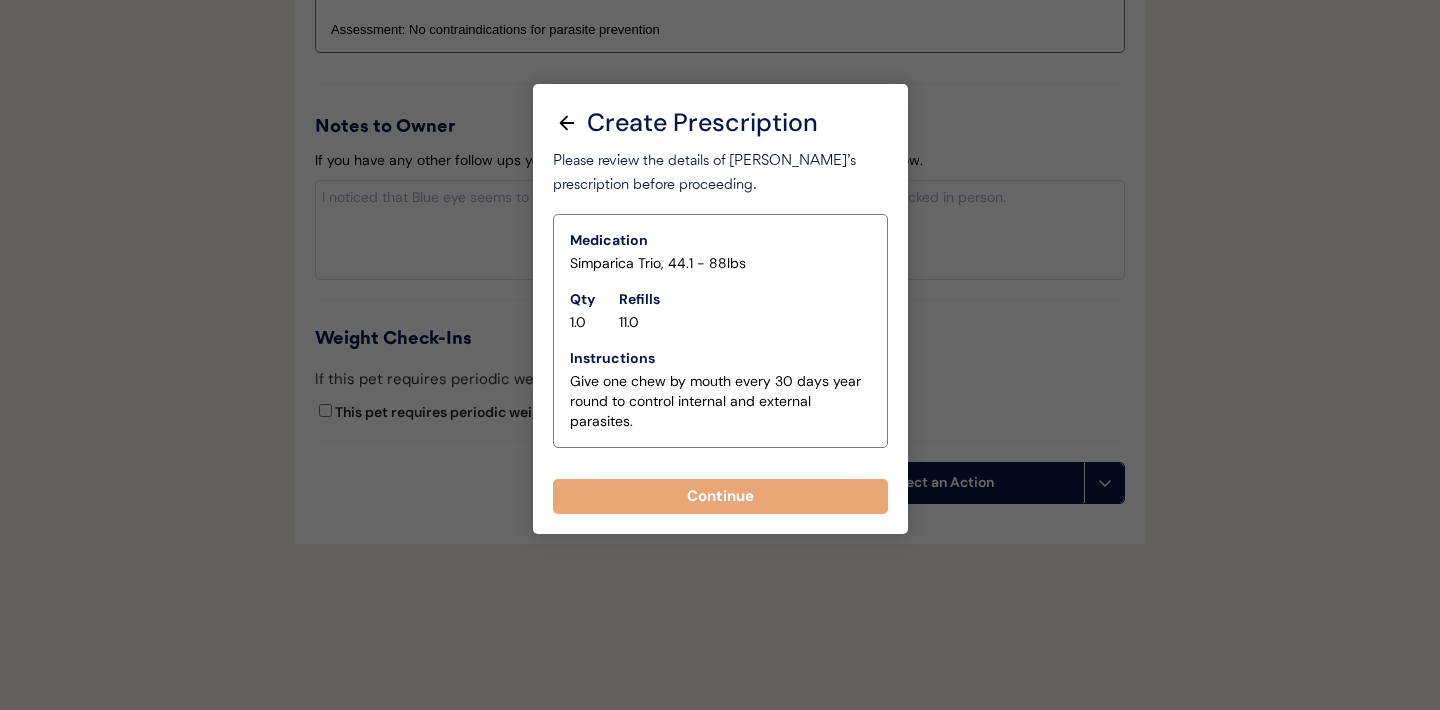 scroll, scrollTop: 2088, scrollLeft: 0, axis: vertical 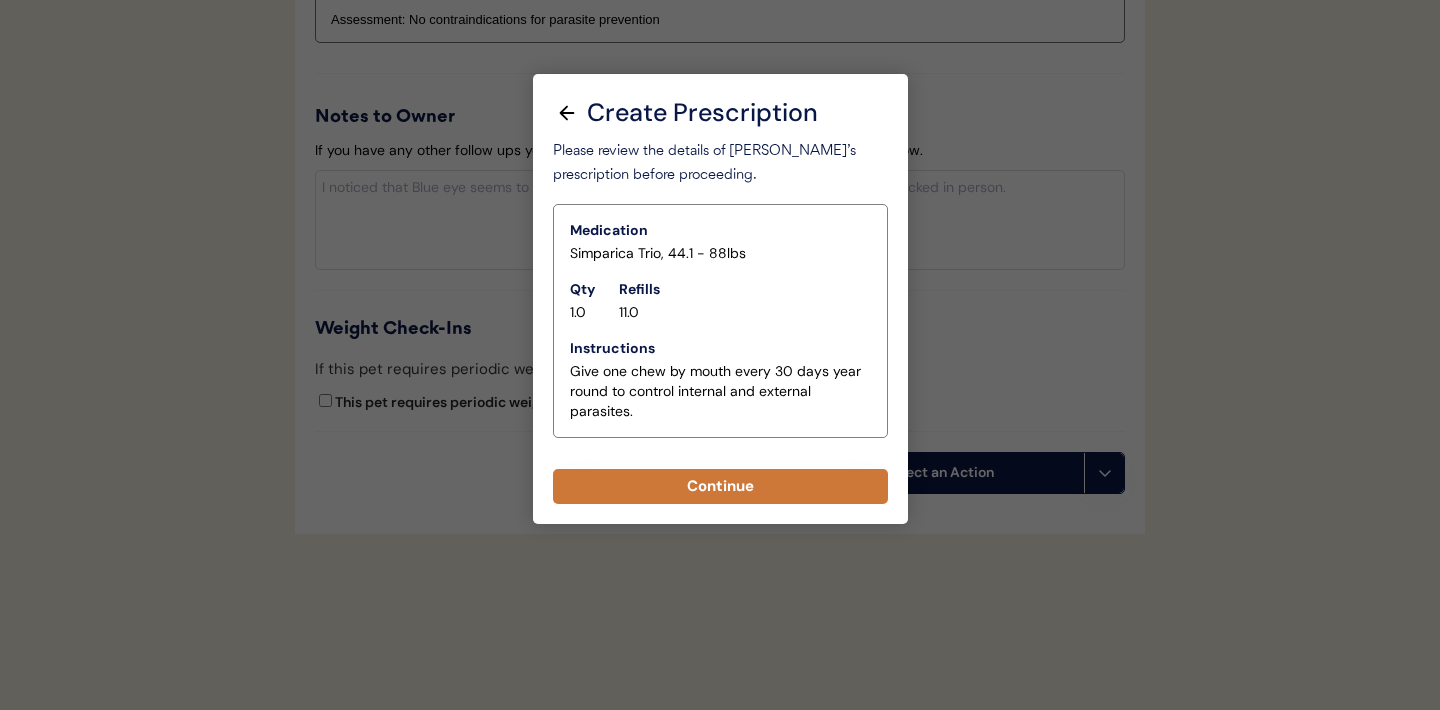 click on "Continue" at bounding box center (720, 486) 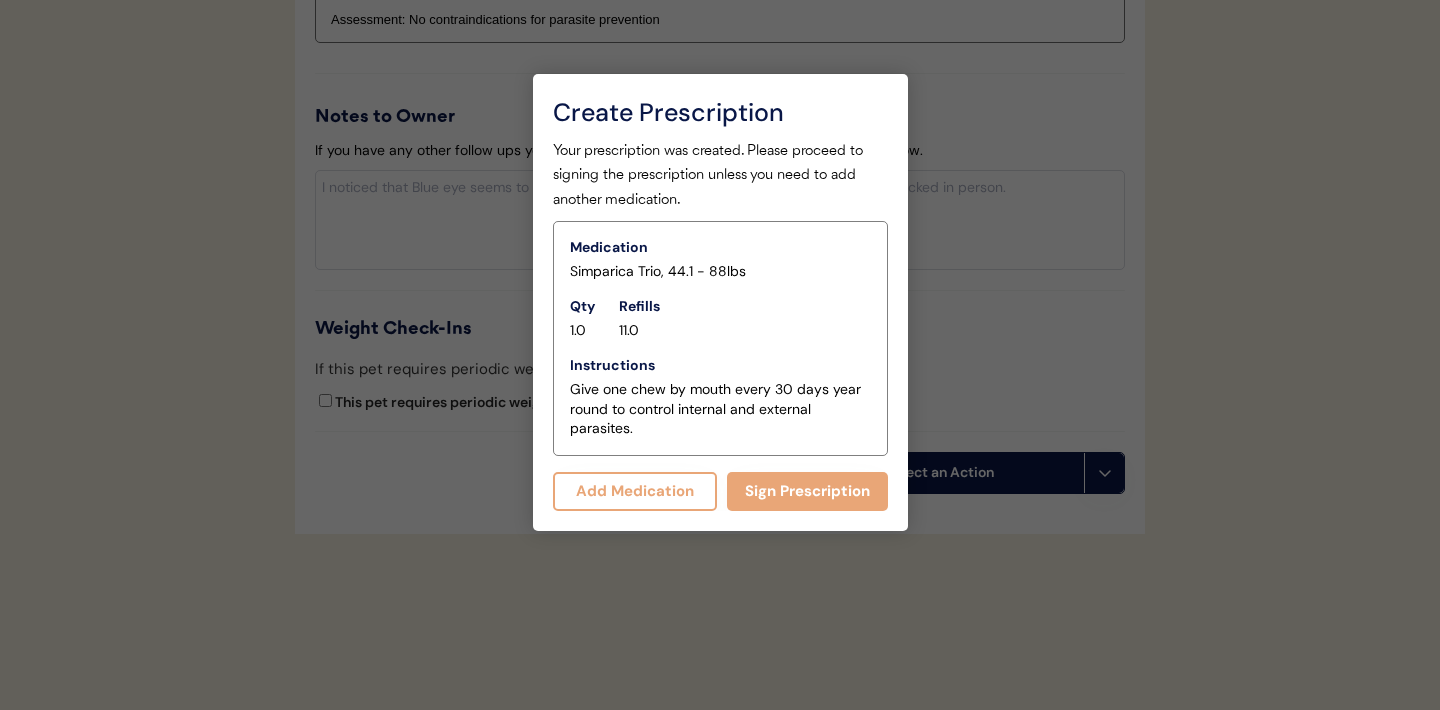 scroll, scrollTop: 2131, scrollLeft: 0, axis: vertical 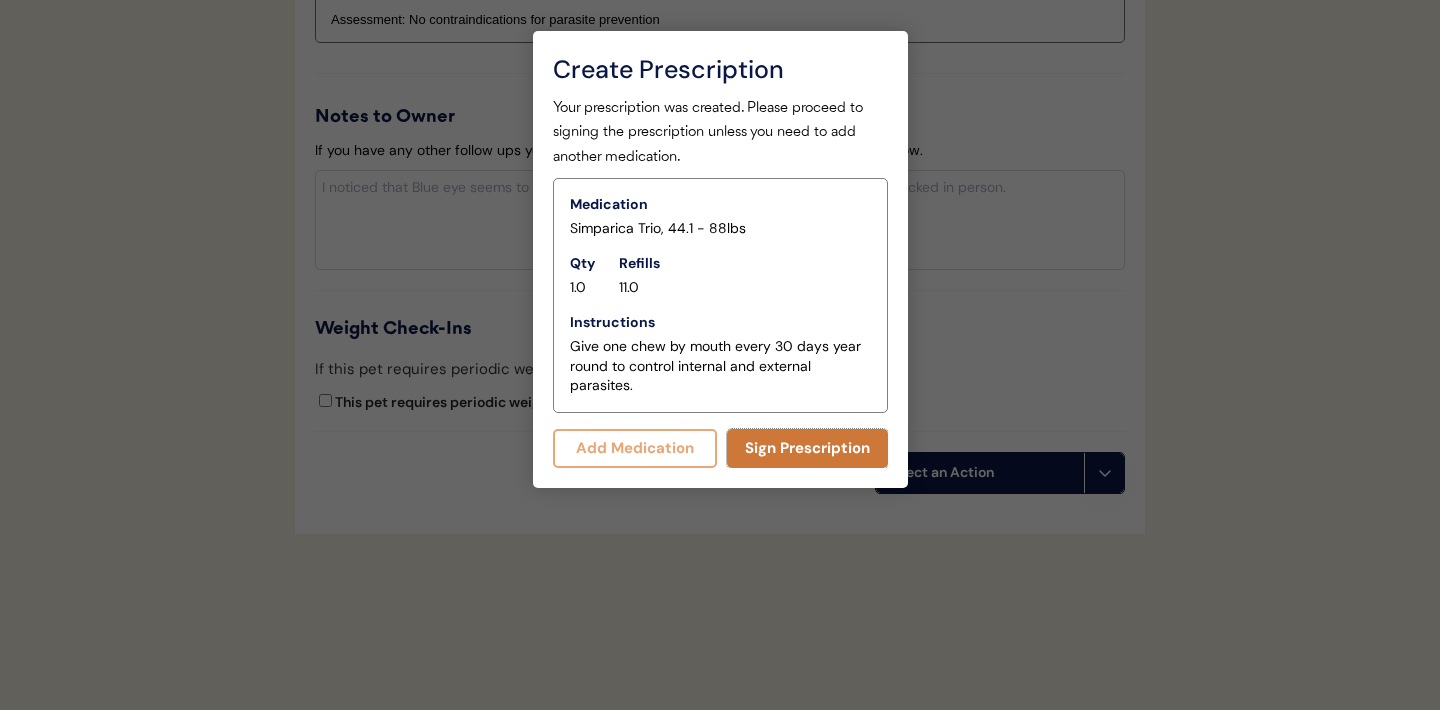 click on "Sign Prescription" at bounding box center [807, 448] 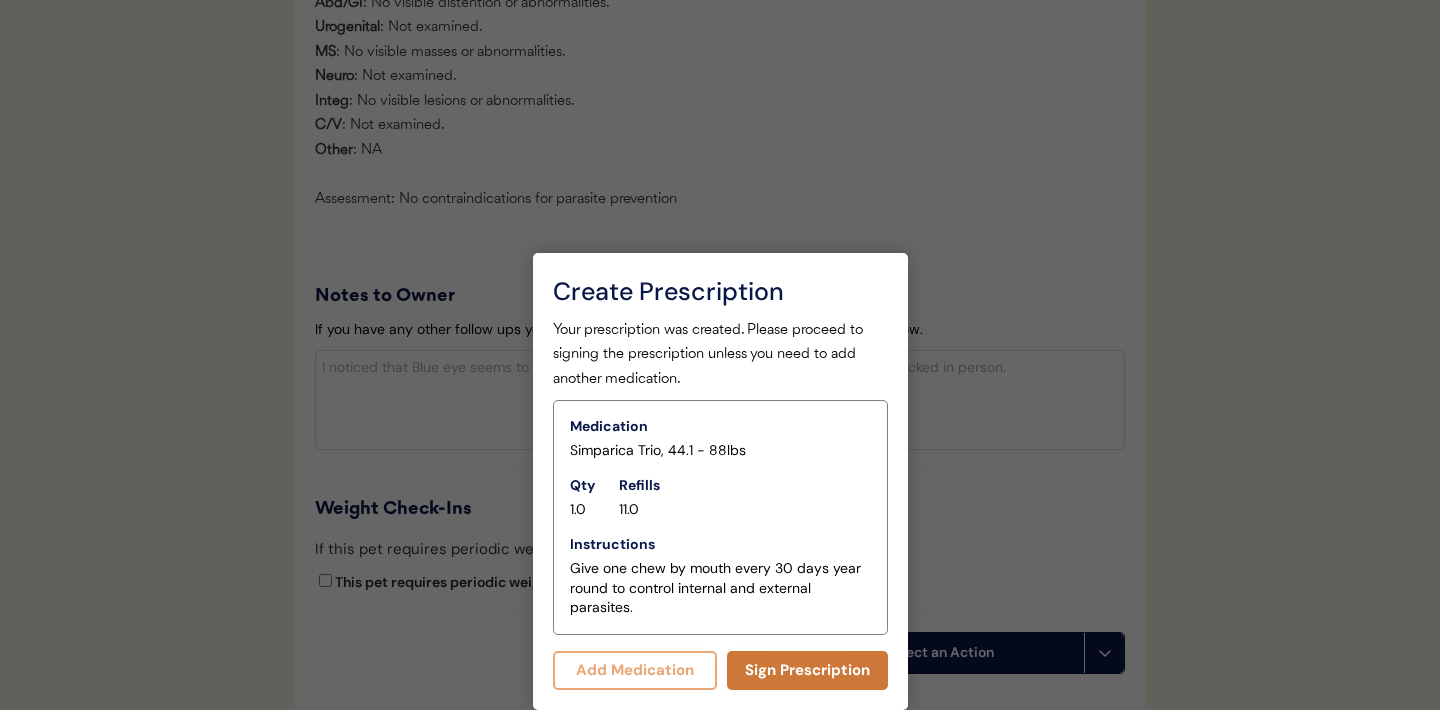 scroll, scrollTop: 2131, scrollLeft: 0, axis: vertical 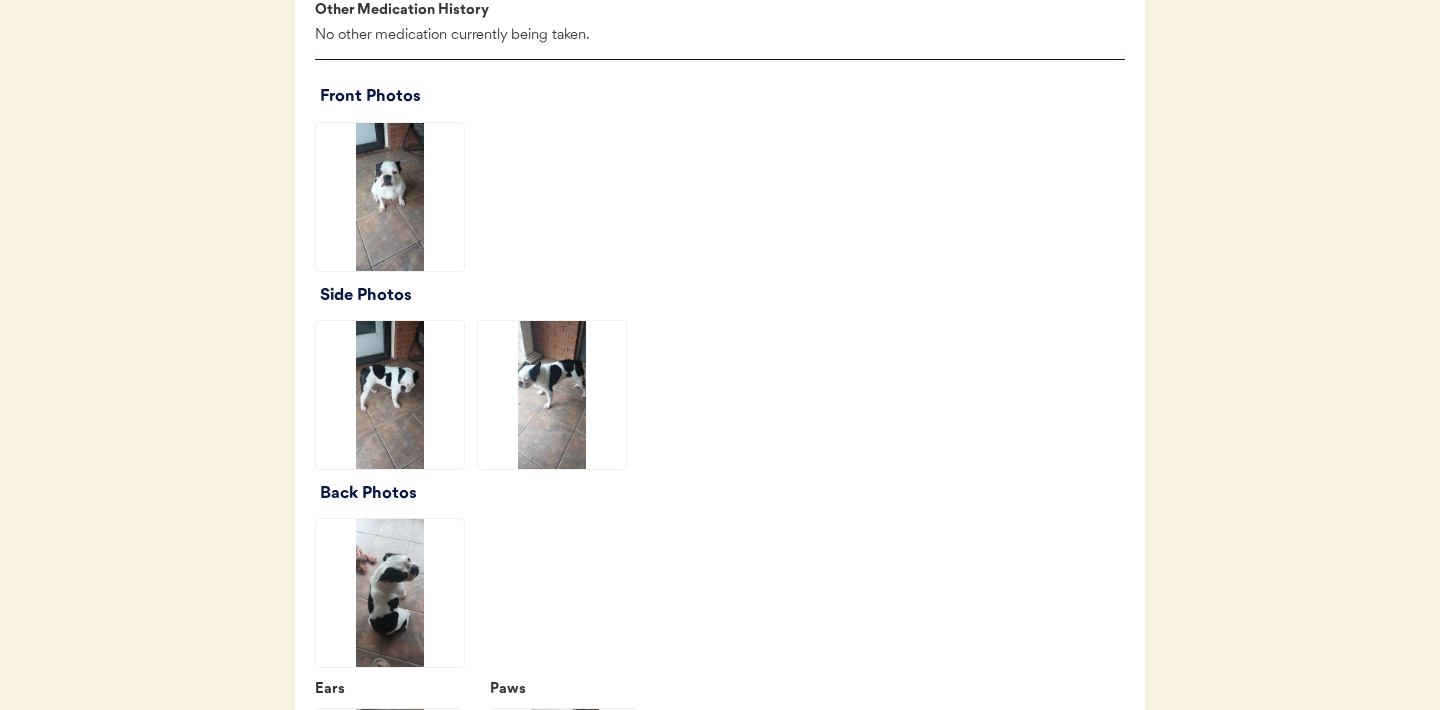 click 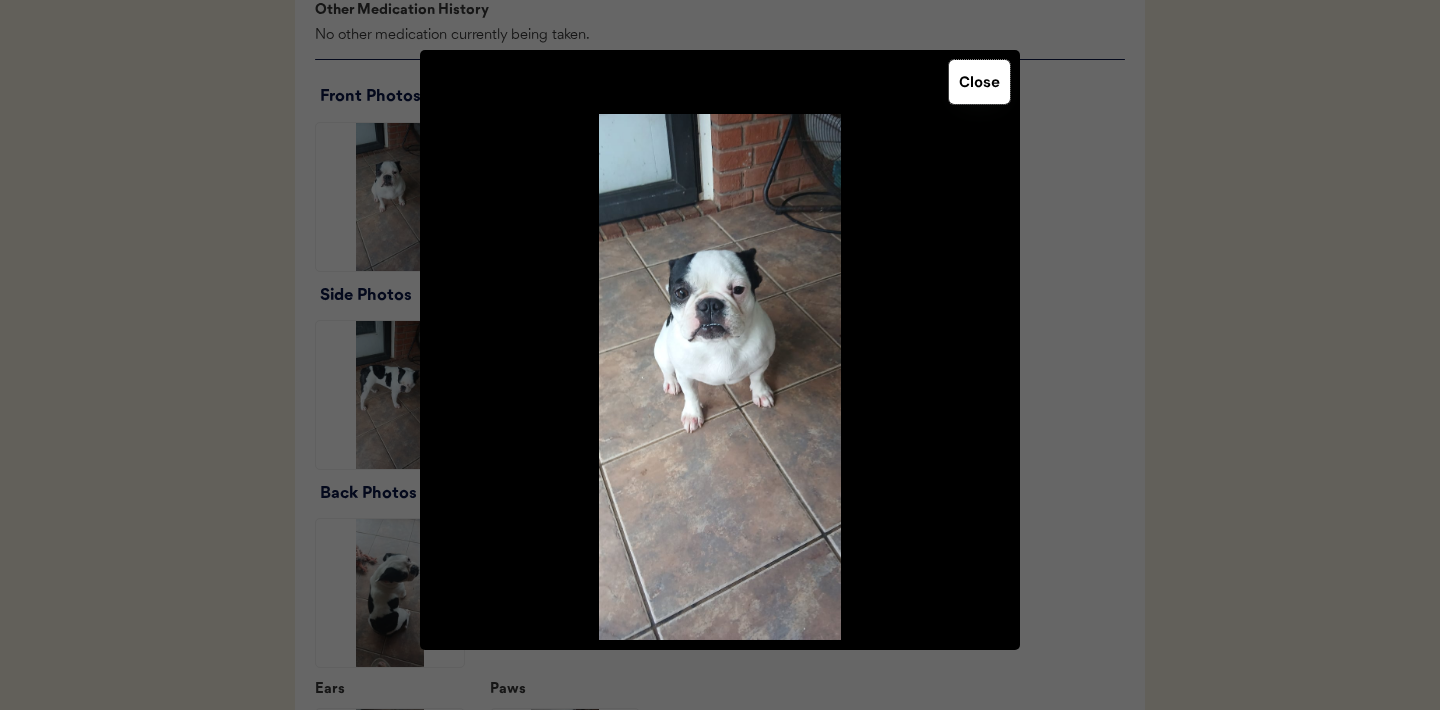 click on "Close" at bounding box center [979, 82] 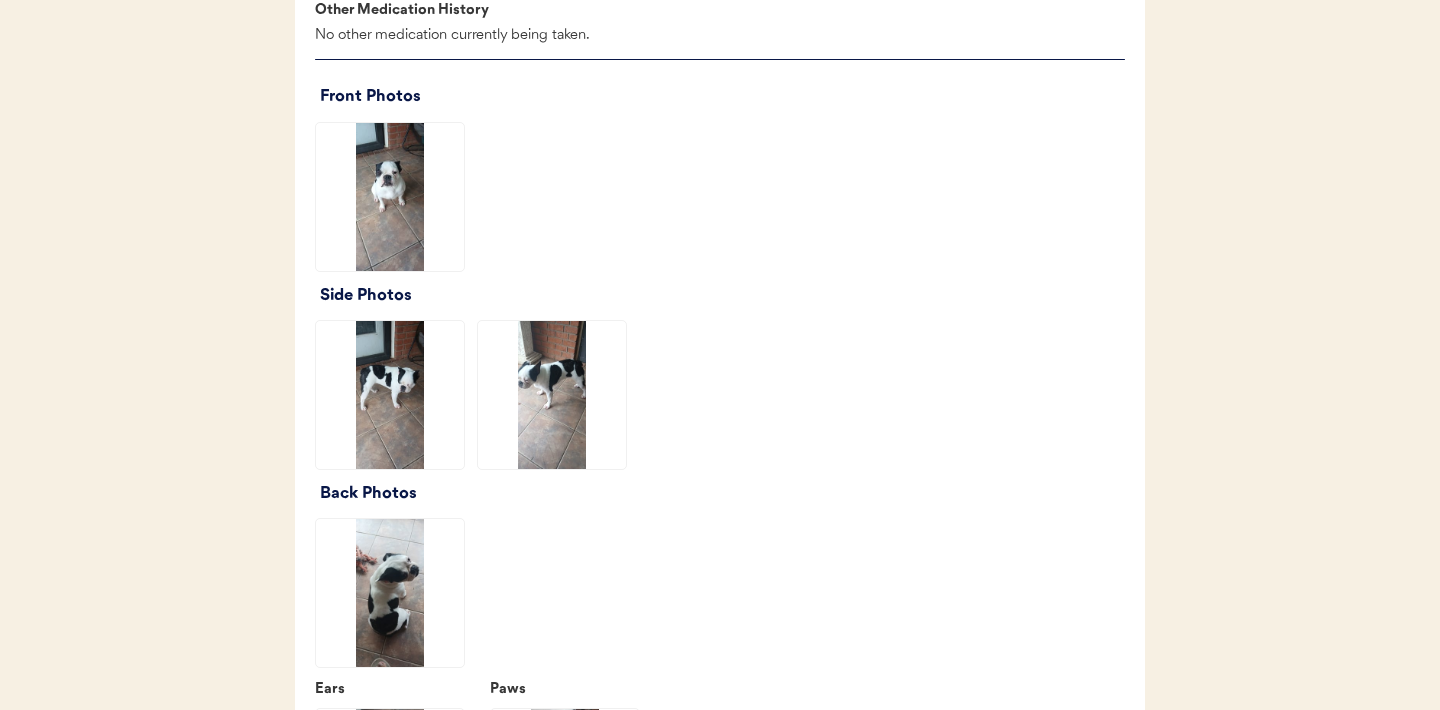 click 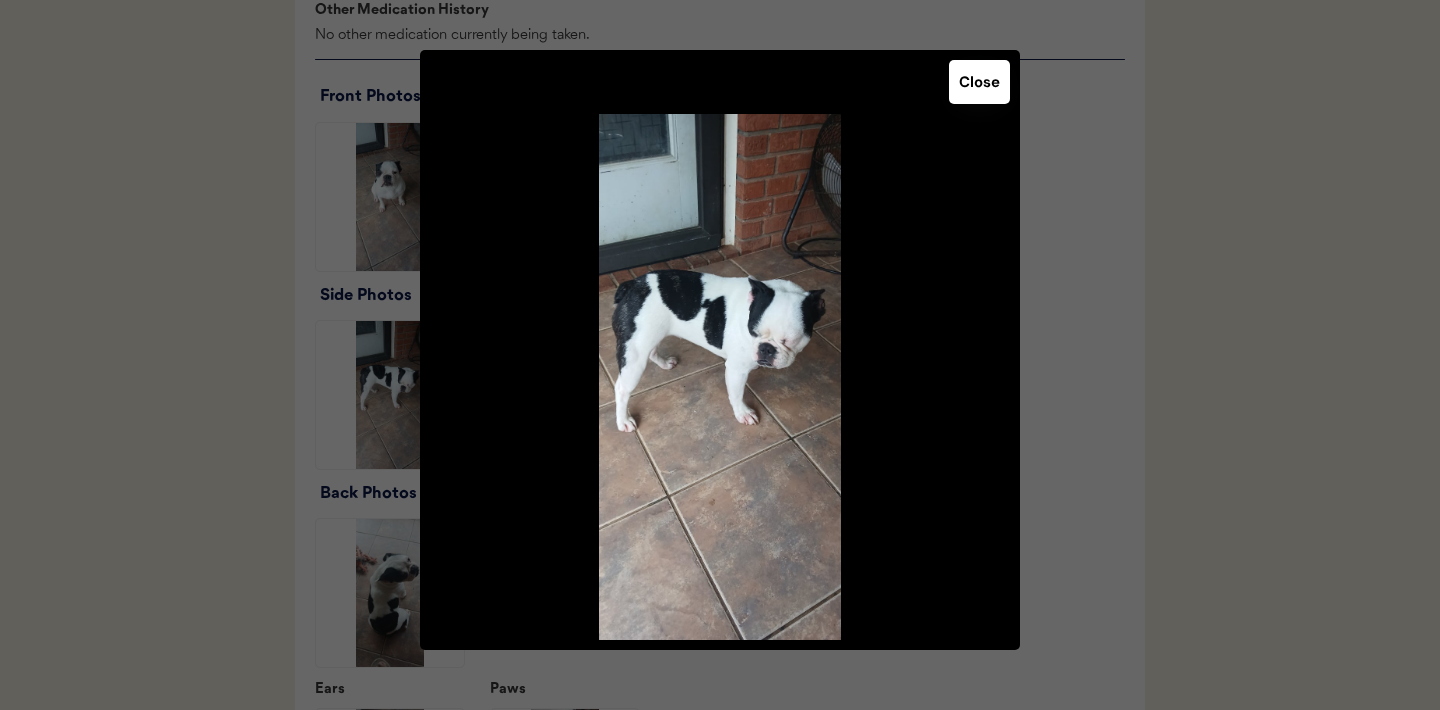 click on "Close" at bounding box center (979, 82) 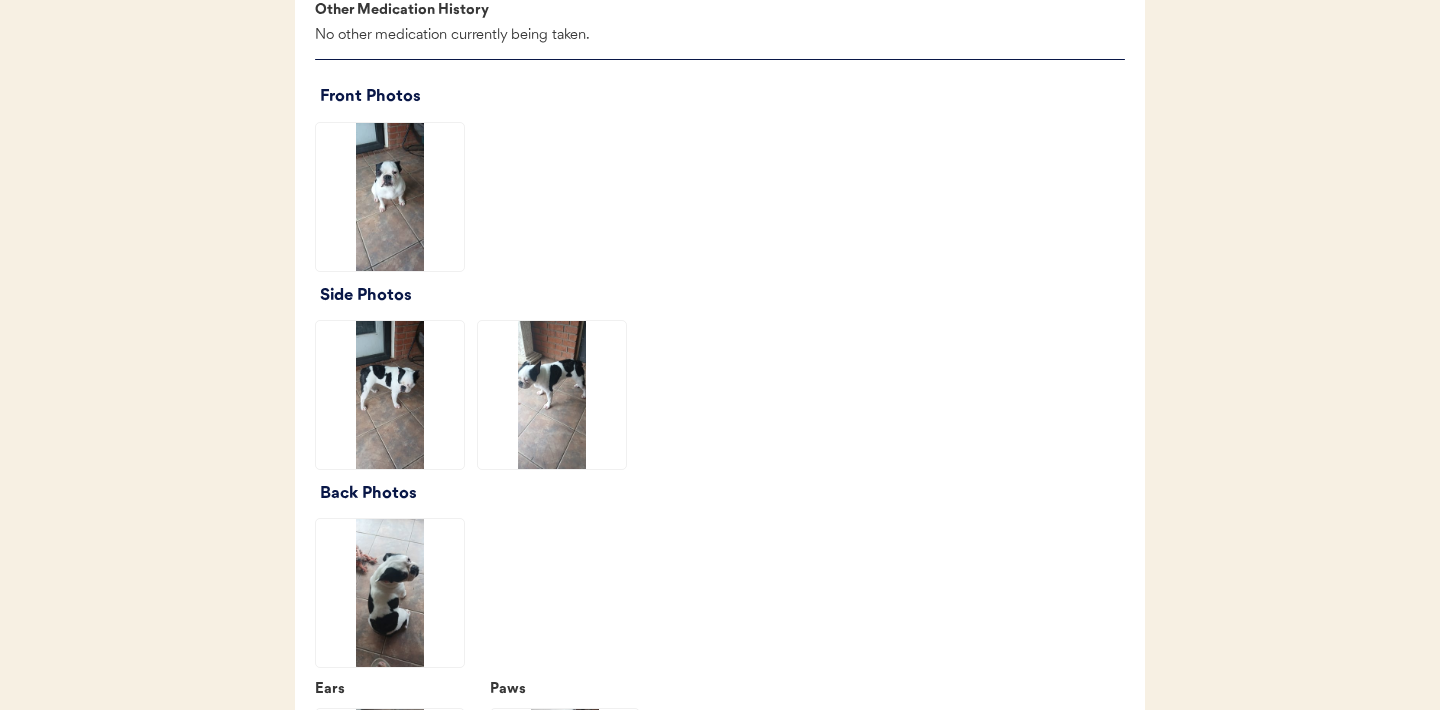 click 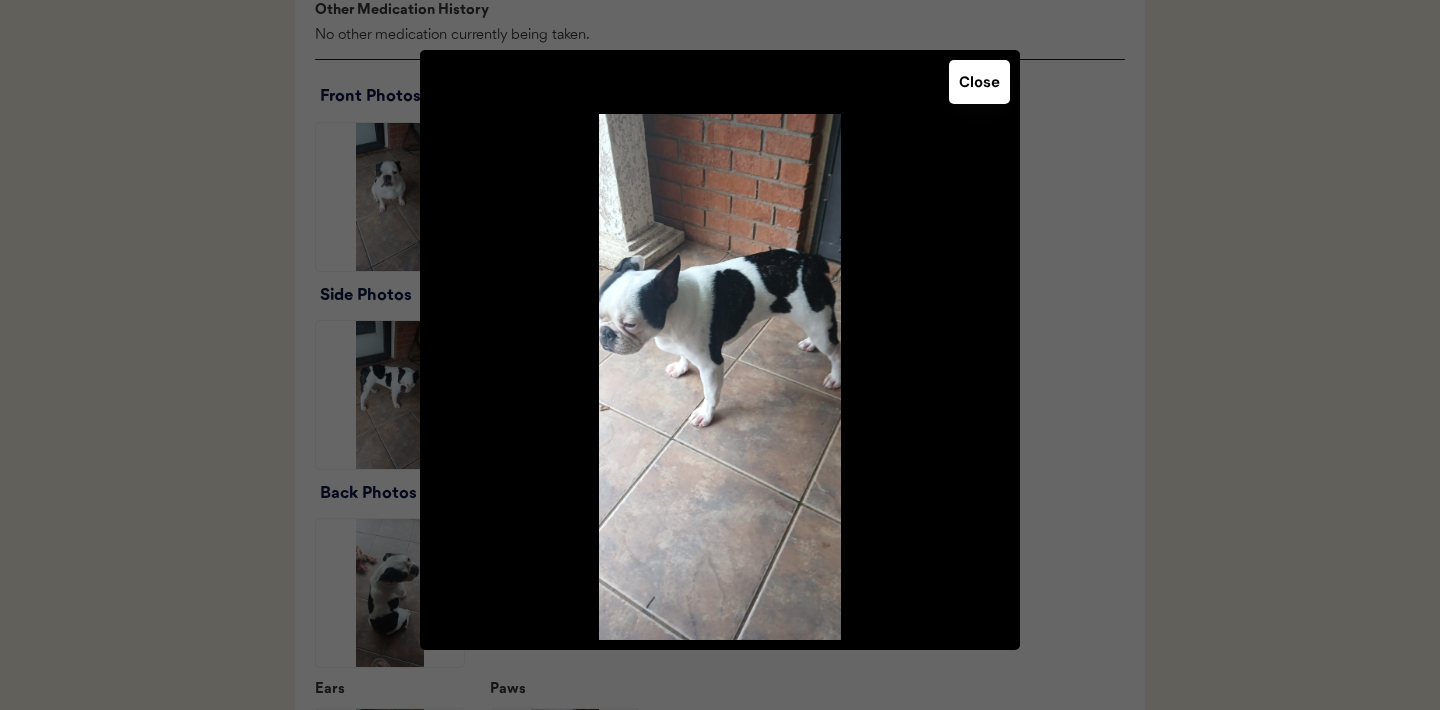 click on "Close" at bounding box center [979, 82] 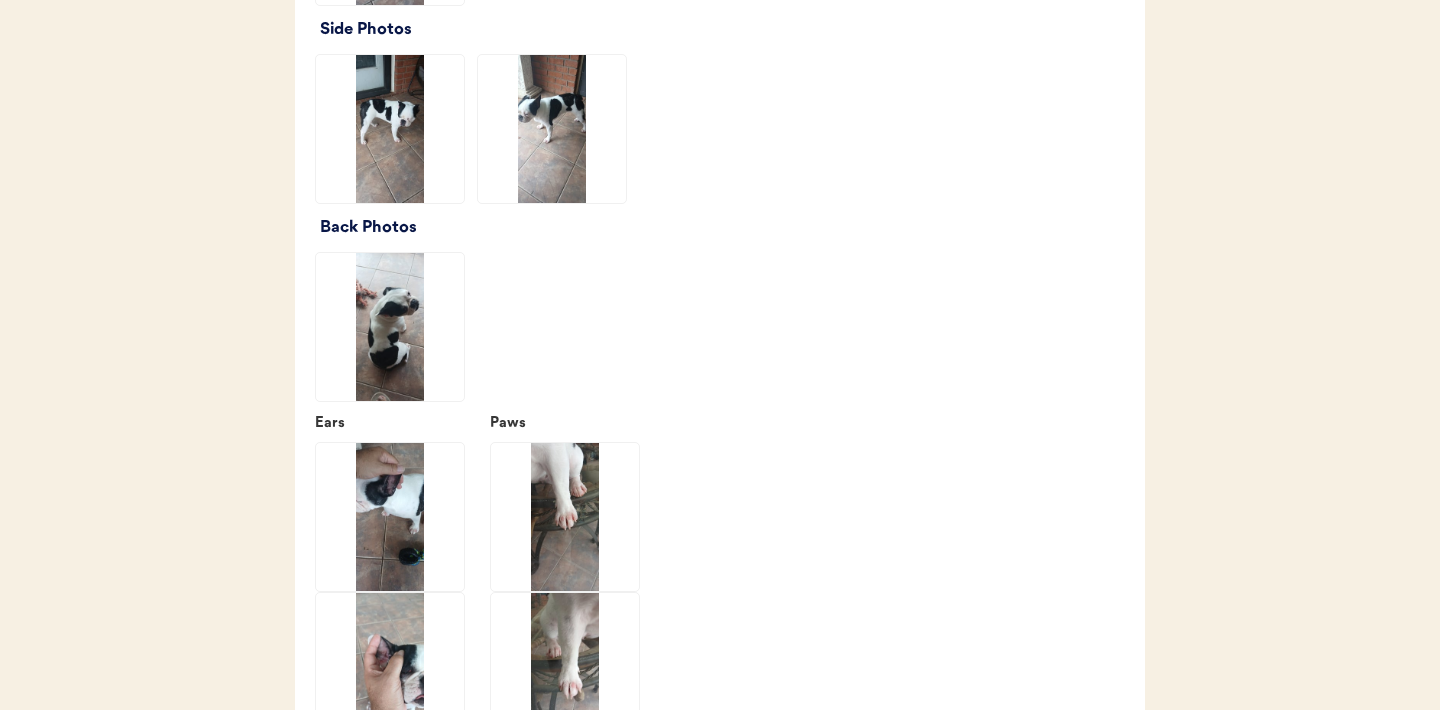 scroll, scrollTop: 2141, scrollLeft: 0, axis: vertical 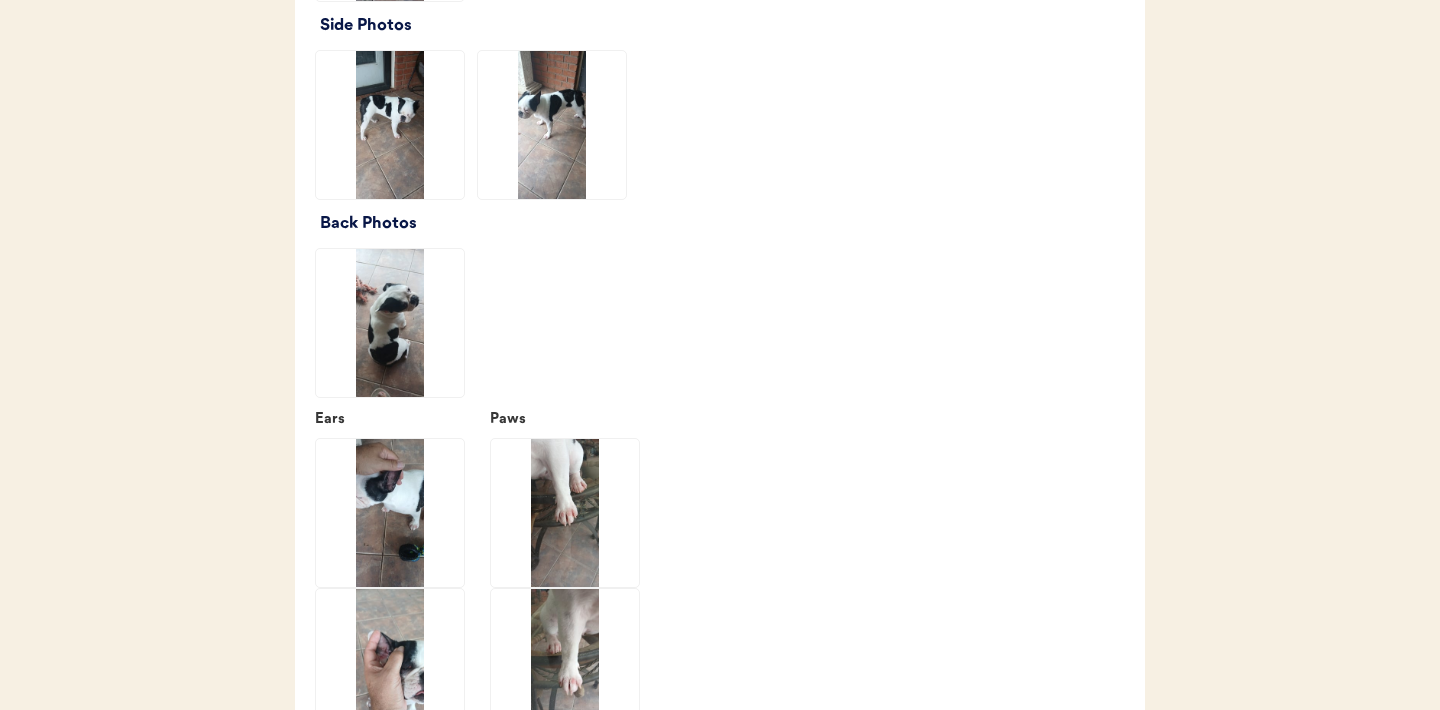 click 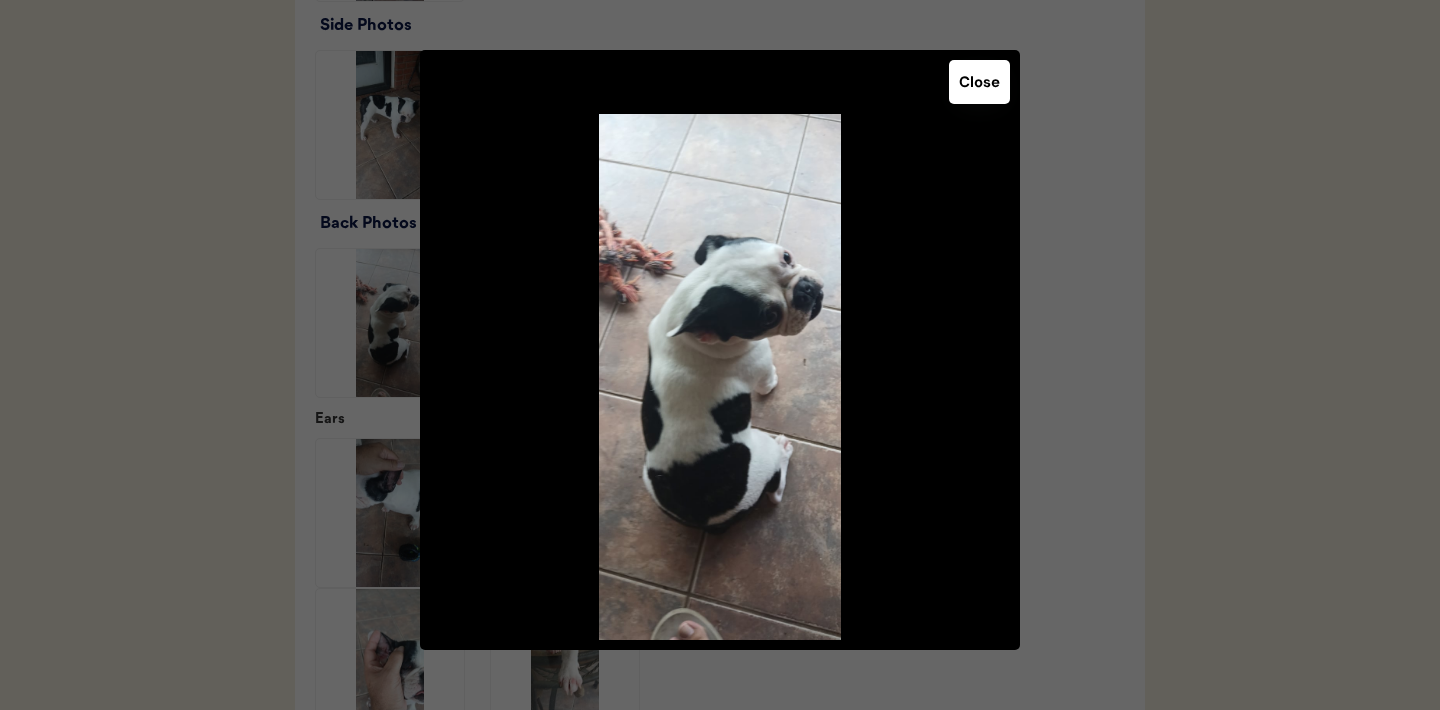 click on "Close" at bounding box center (979, 82) 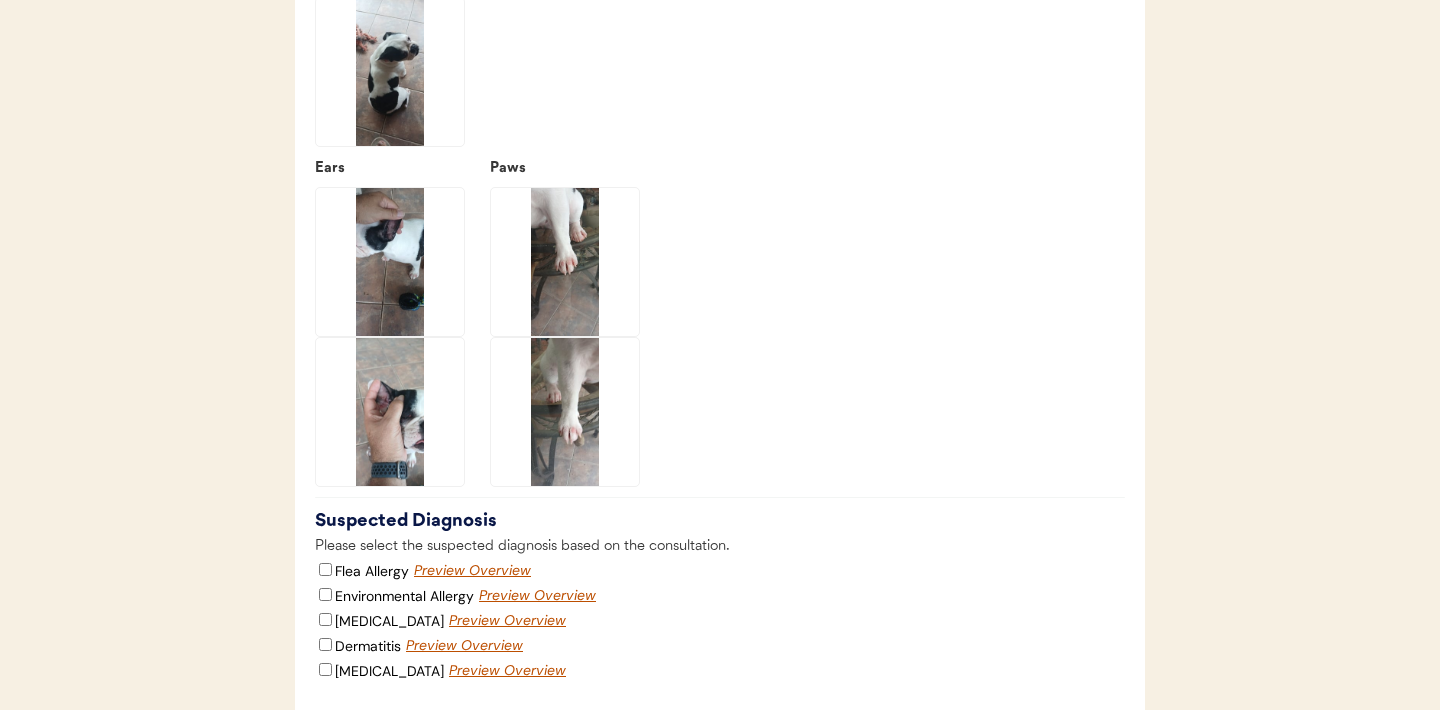 scroll, scrollTop: 2394, scrollLeft: 0, axis: vertical 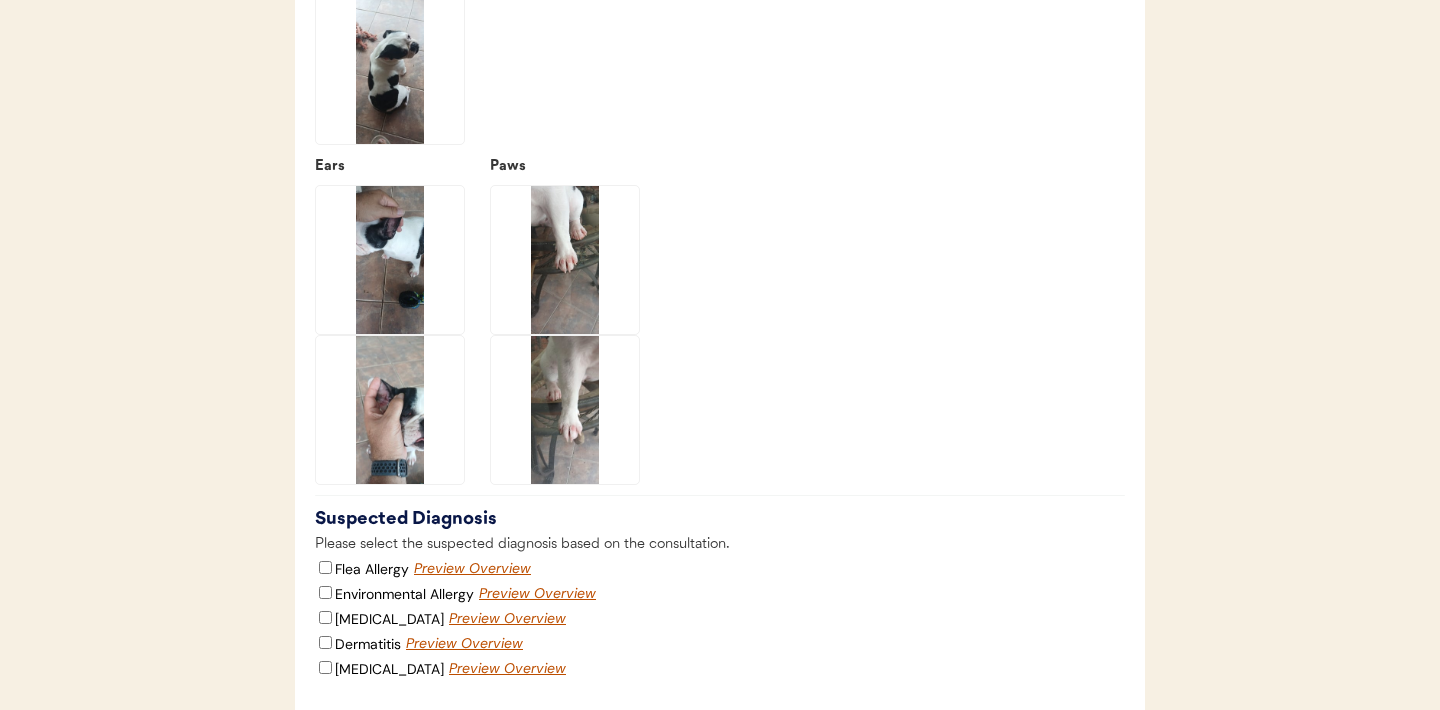 click 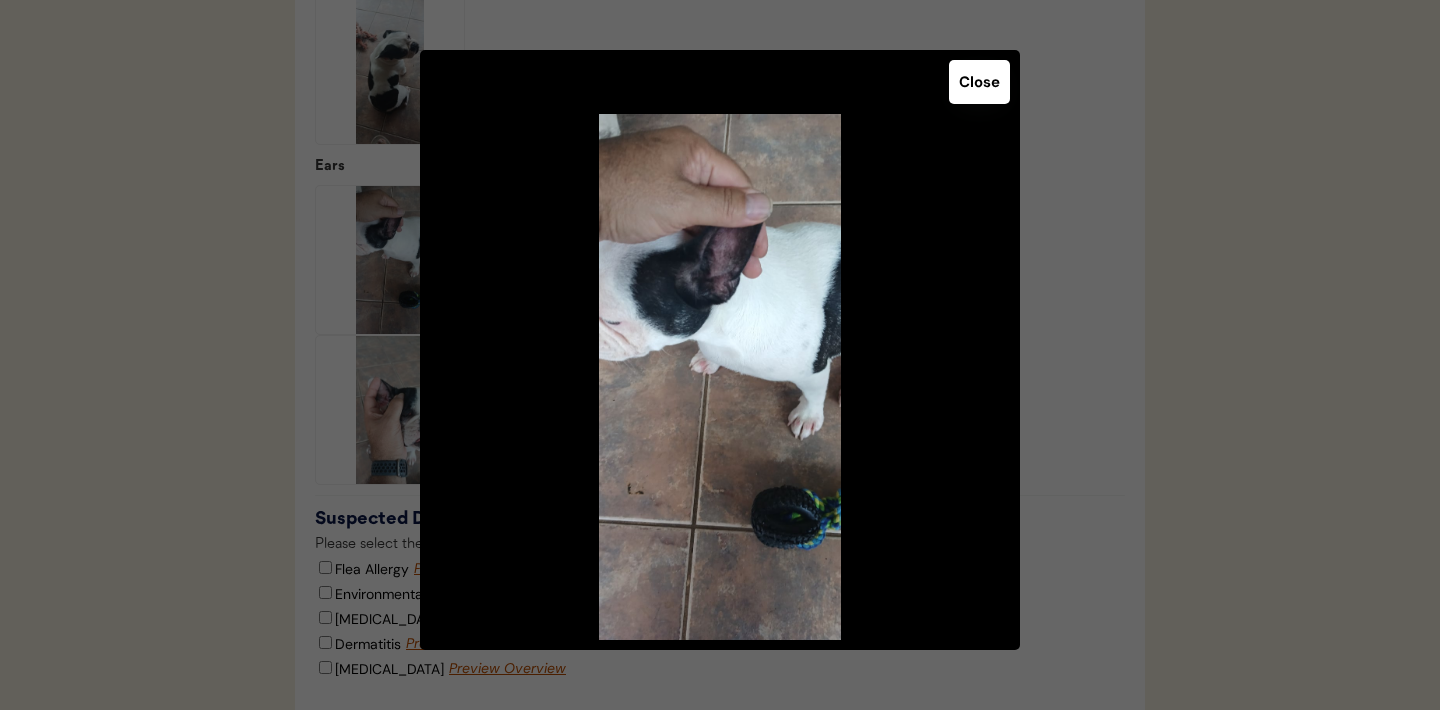 click on "Close" at bounding box center (979, 82) 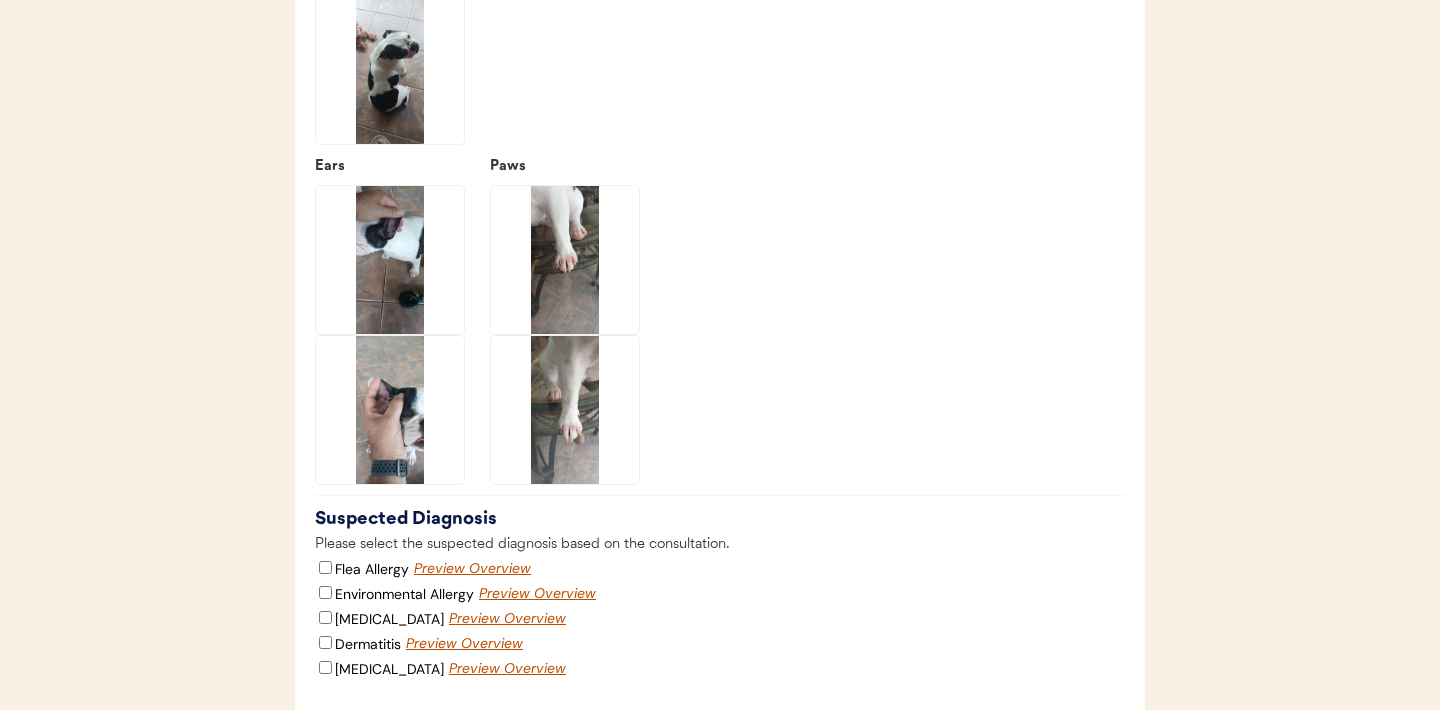 click 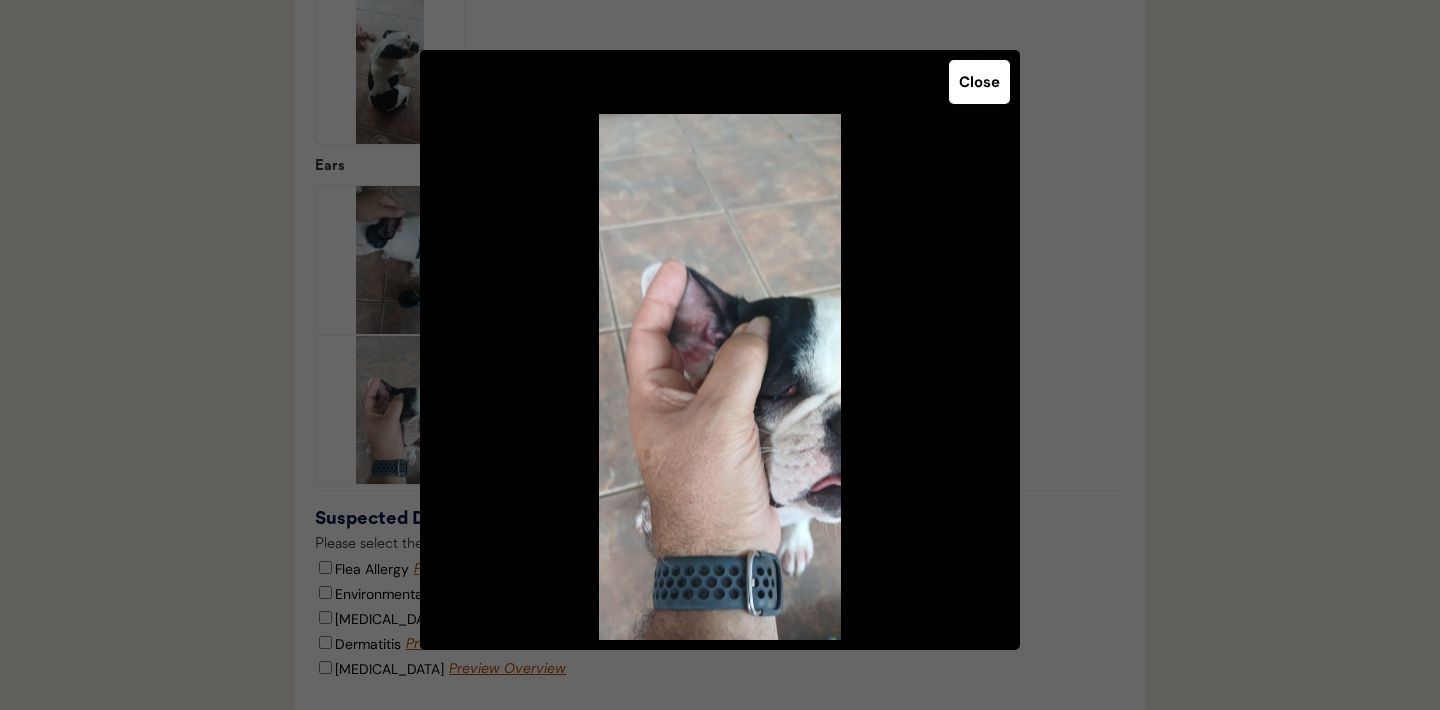 click on "Close" at bounding box center [979, 82] 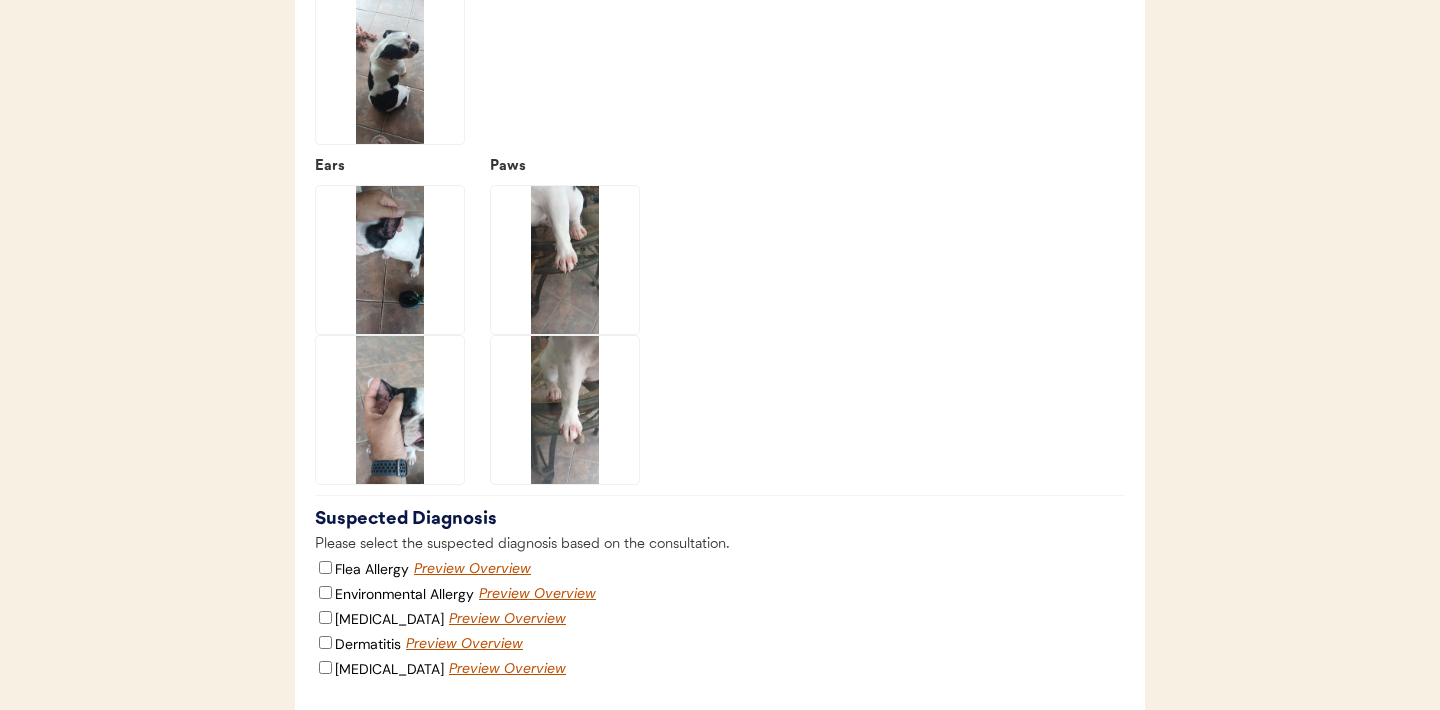 scroll, scrollTop: 2411, scrollLeft: 0, axis: vertical 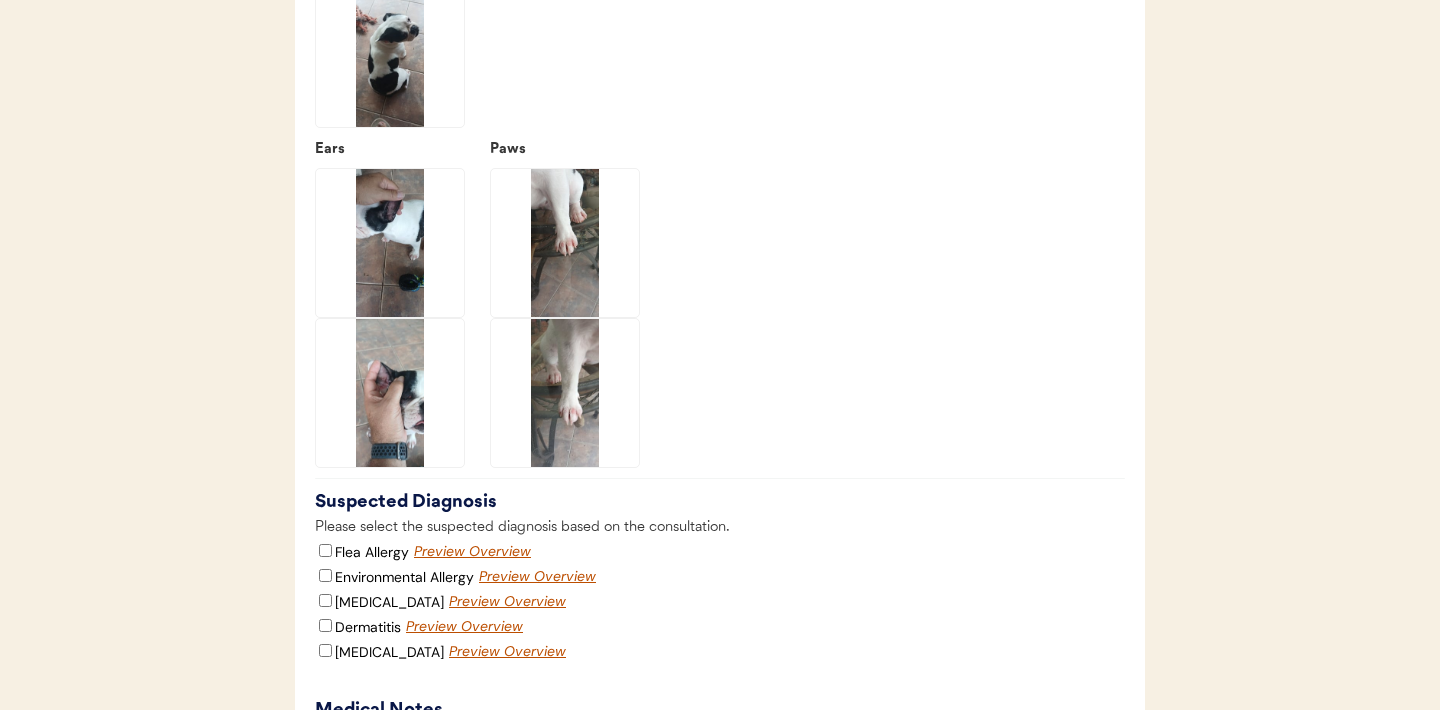 click 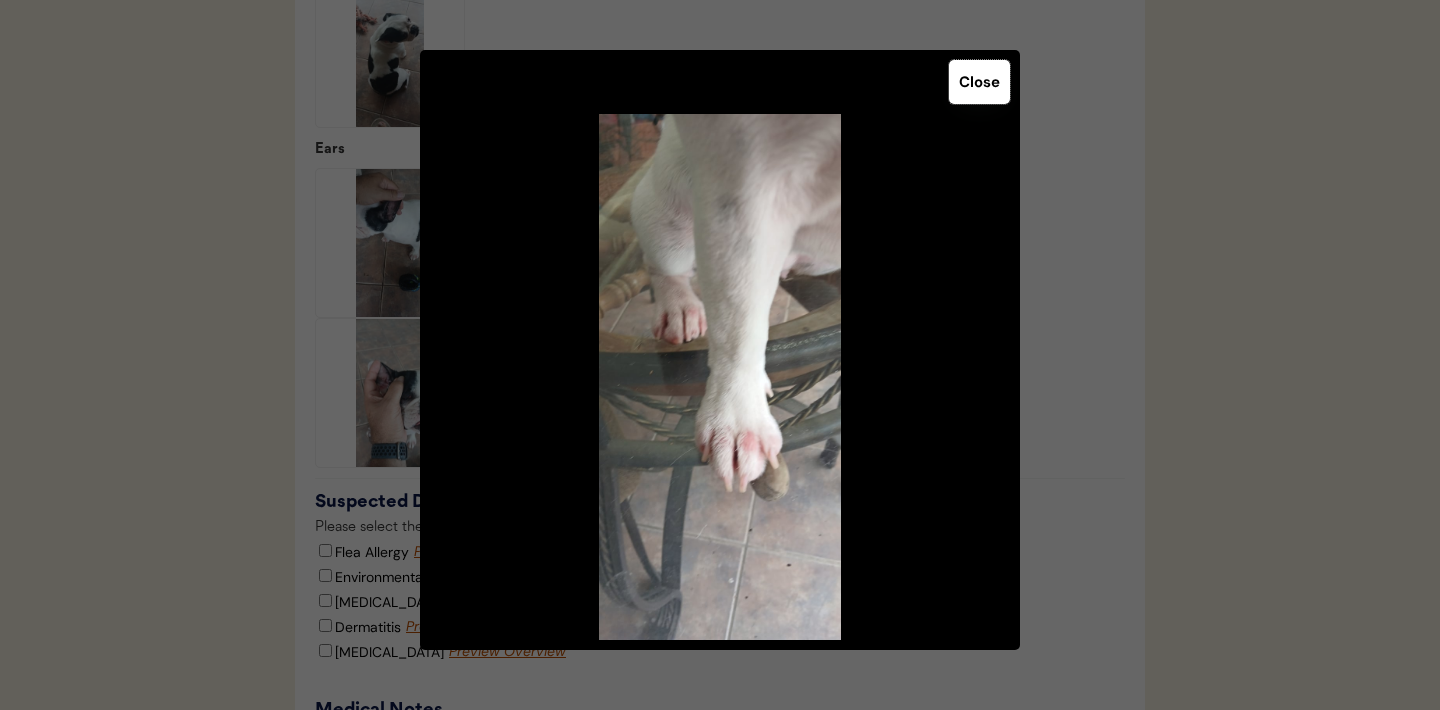 click on "Close" at bounding box center [979, 82] 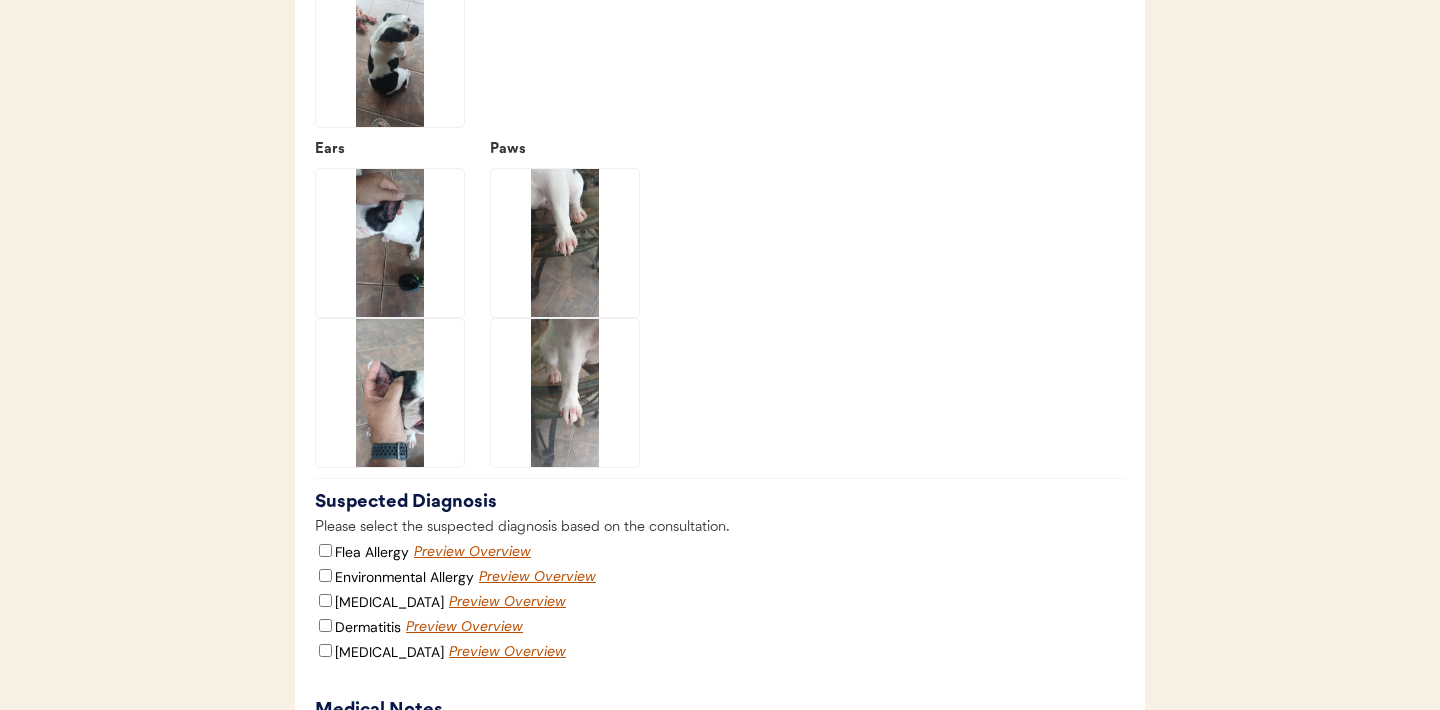 click 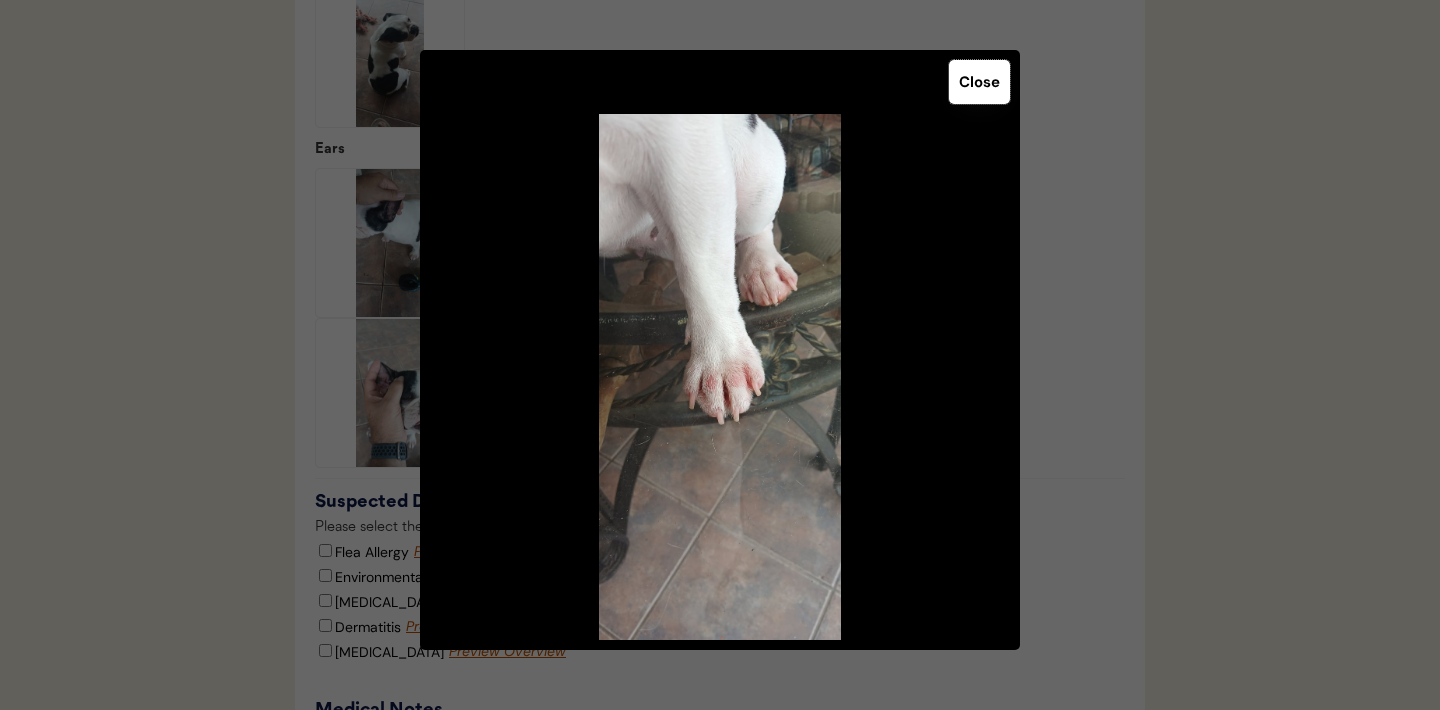 click on "Close" at bounding box center (979, 82) 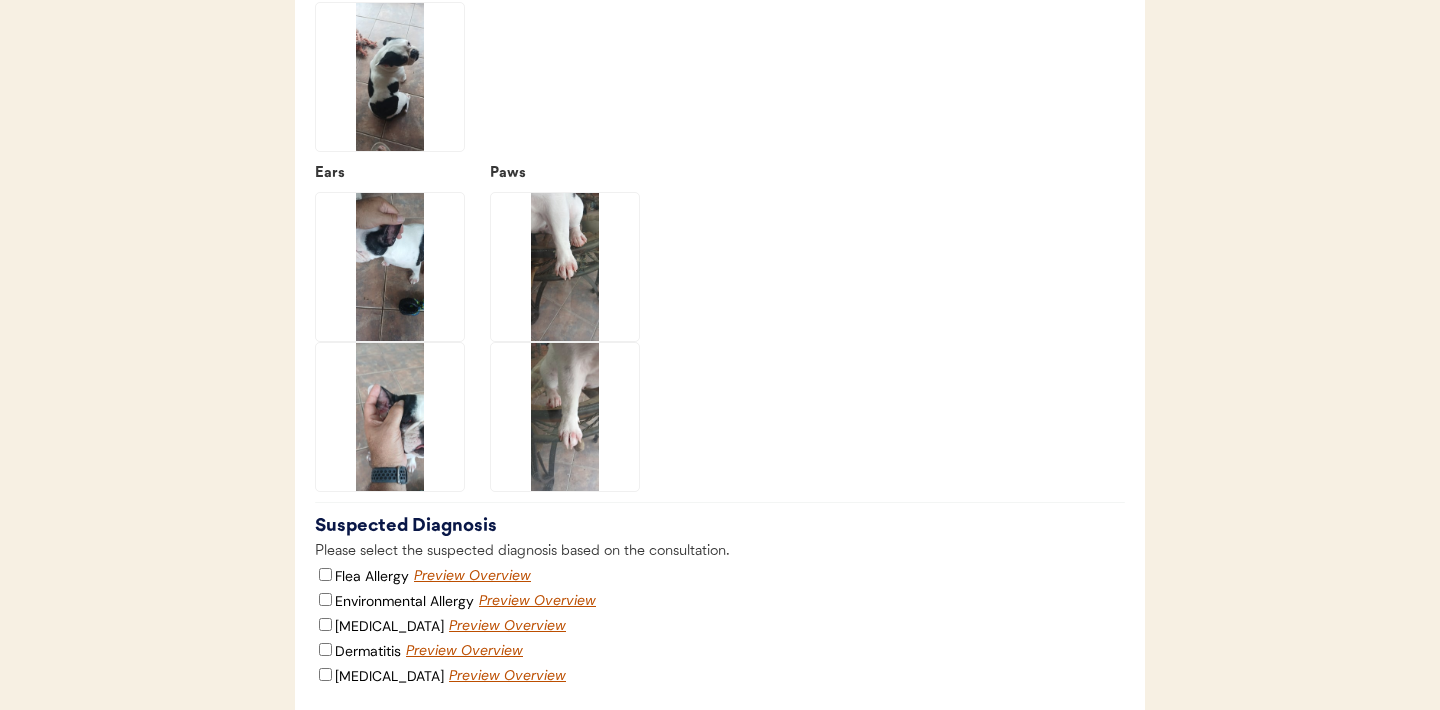 scroll, scrollTop: 2390, scrollLeft: 0, axis: vertical 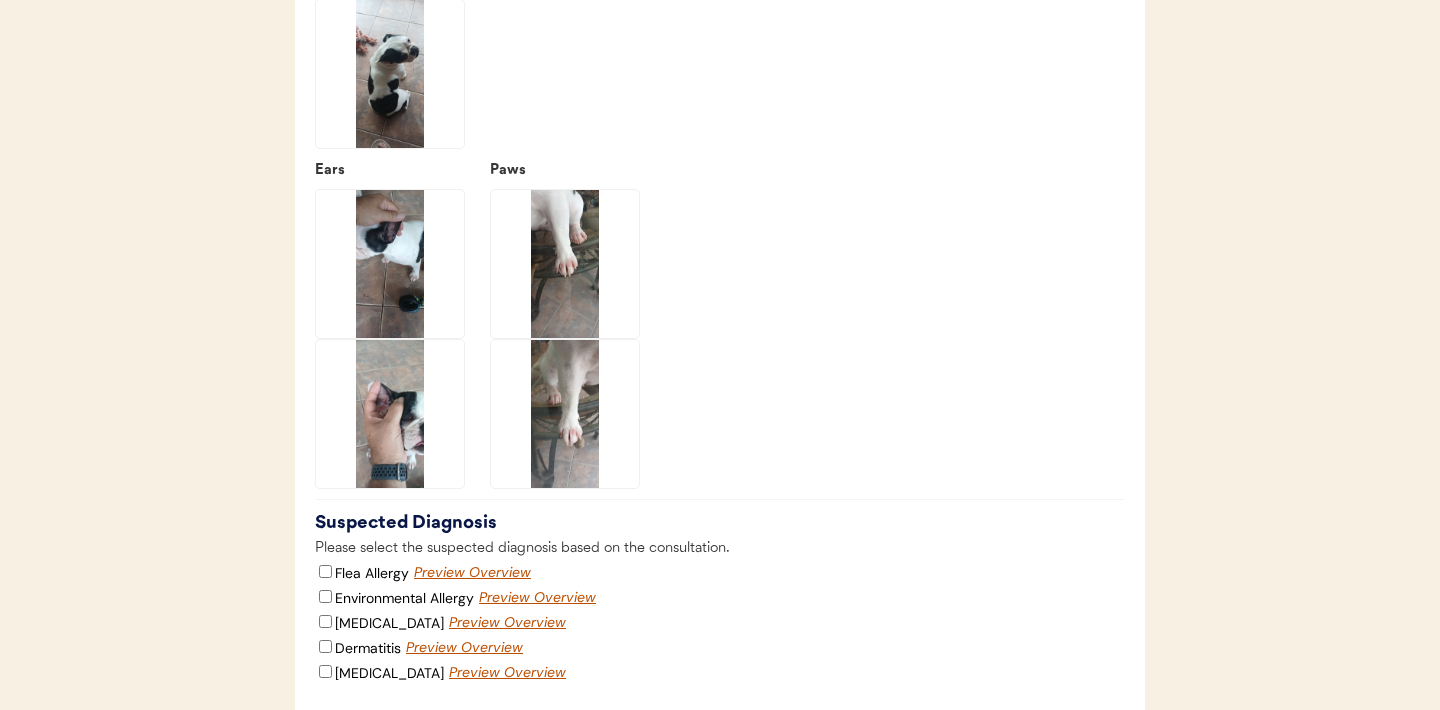 click 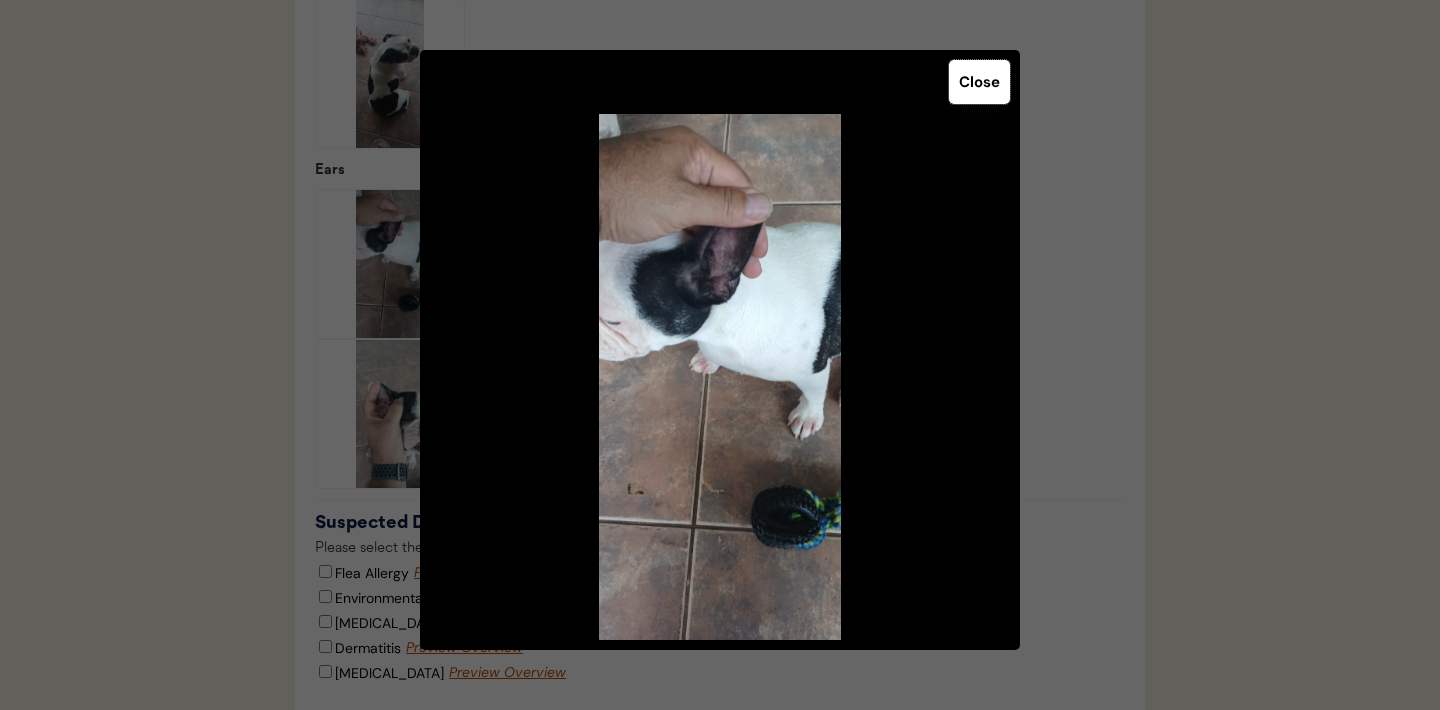 click on "Close" at bounding box center (979, 82) 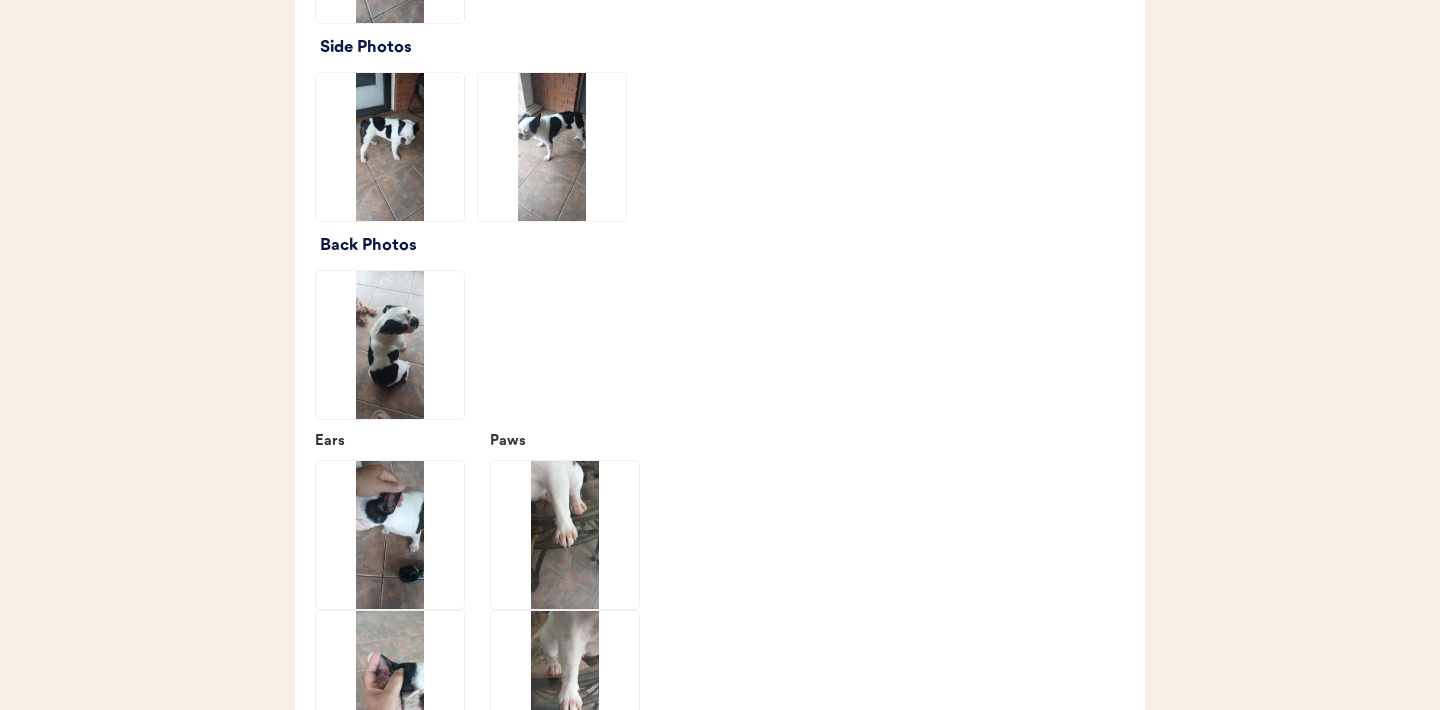 scroll, scrollTop: 2108, scrollLeft: 0, axis: vertical 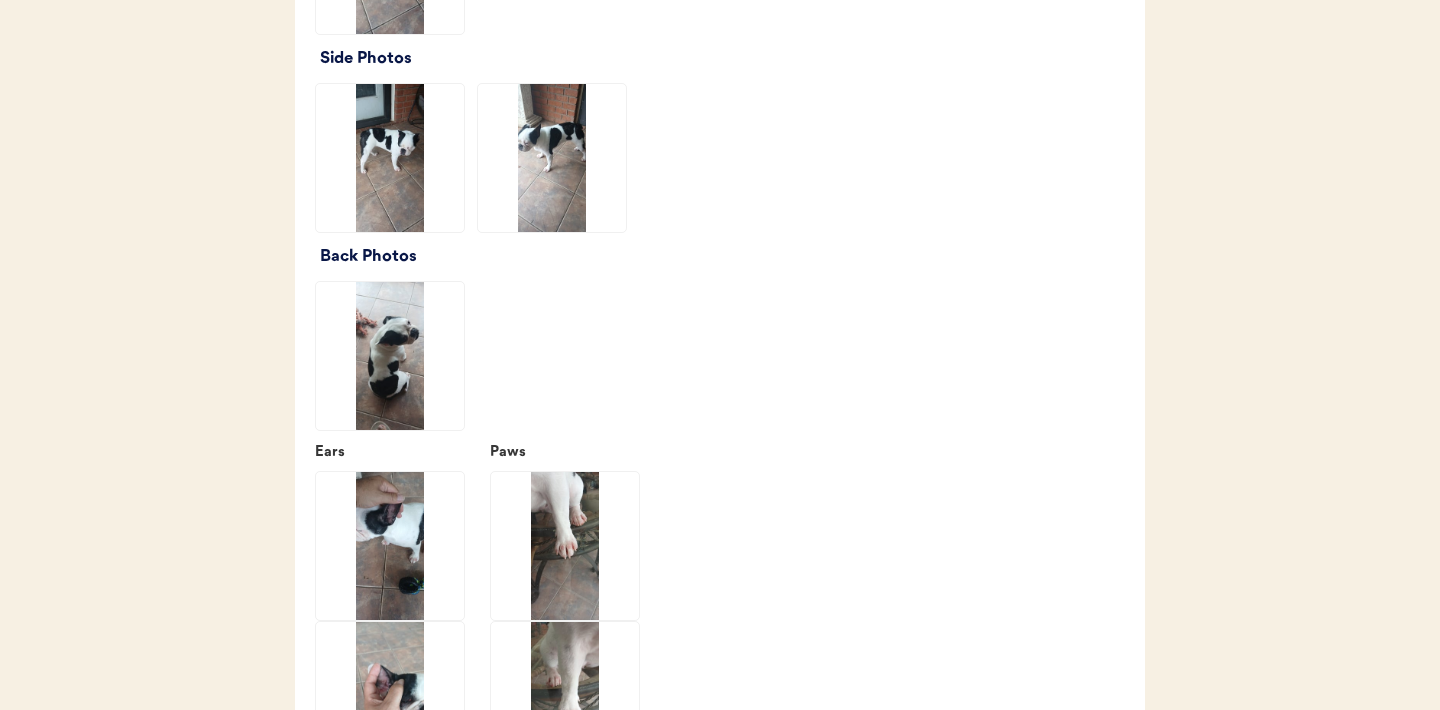 click 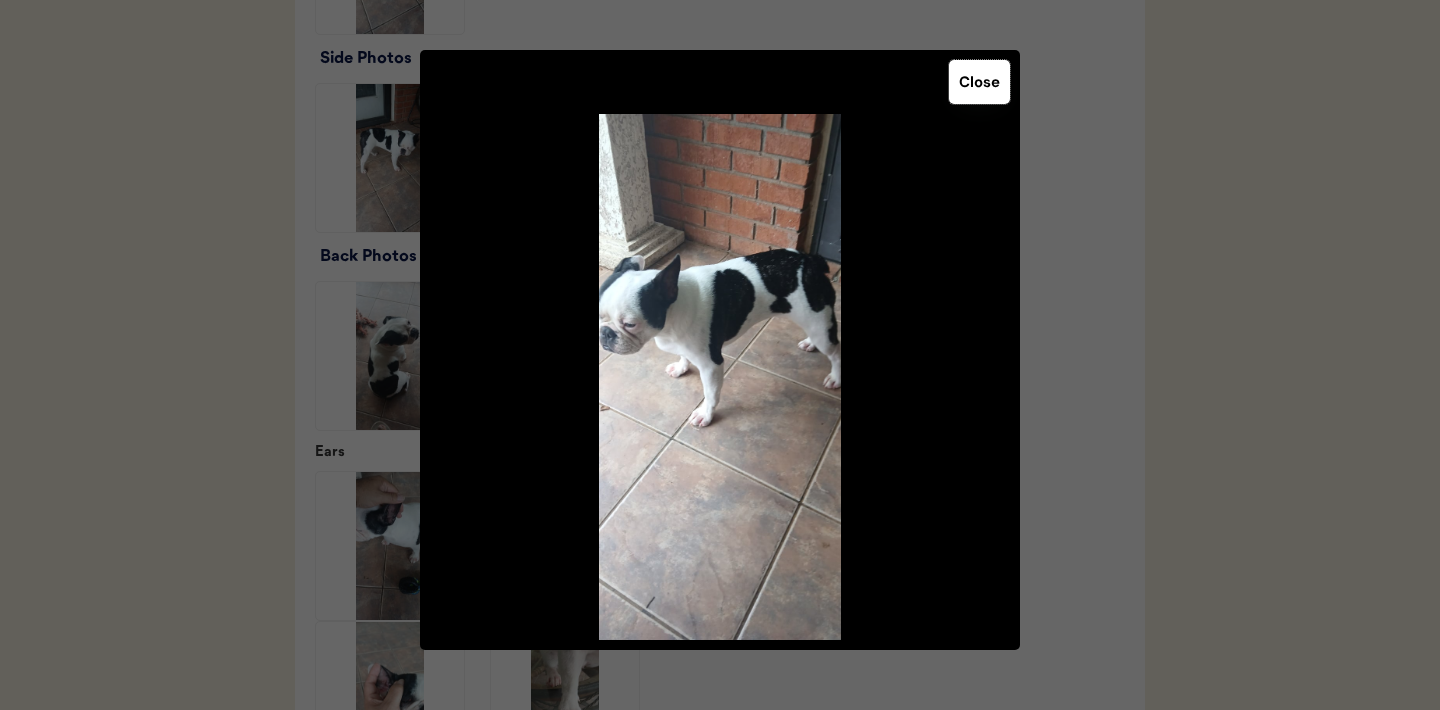 click on "Close" at bounding box center (979, 82) 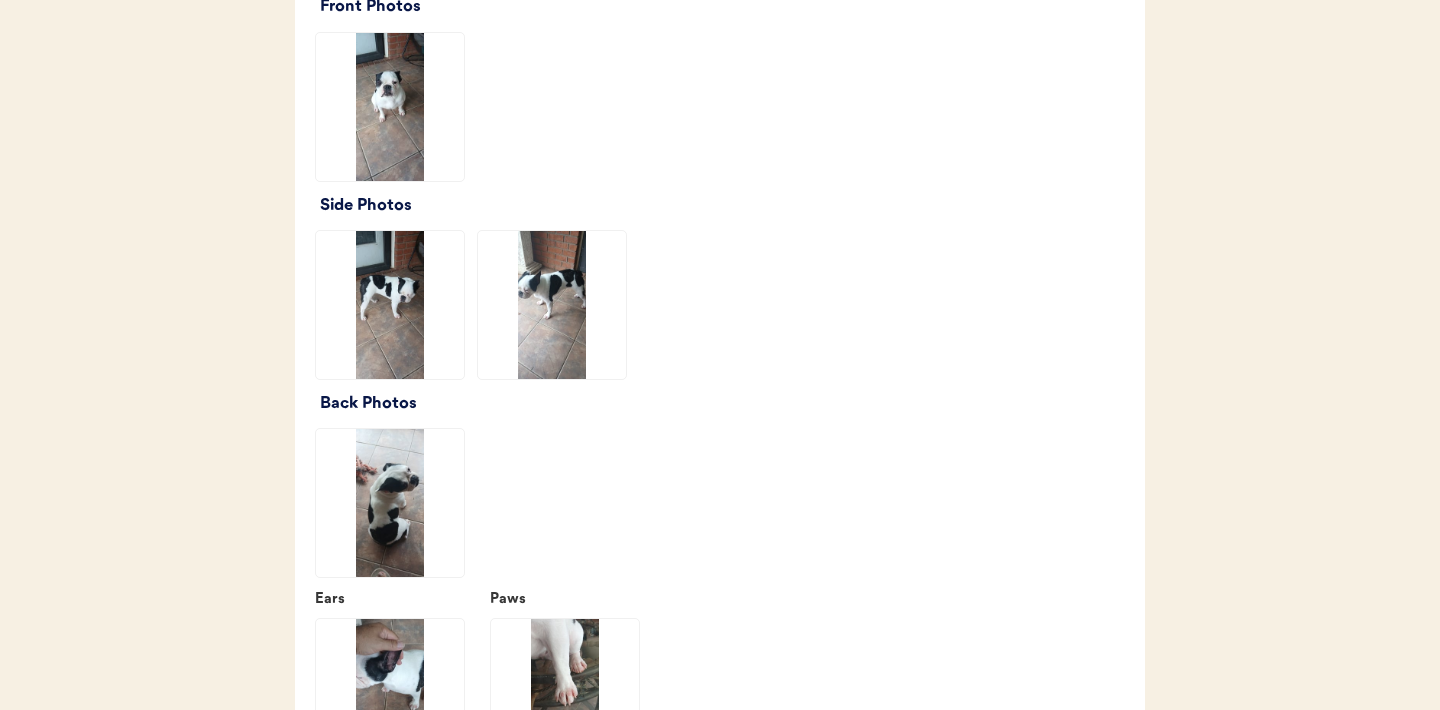 scroll, scrollTop: 1962, scrollLeft: 0, axis: vertical 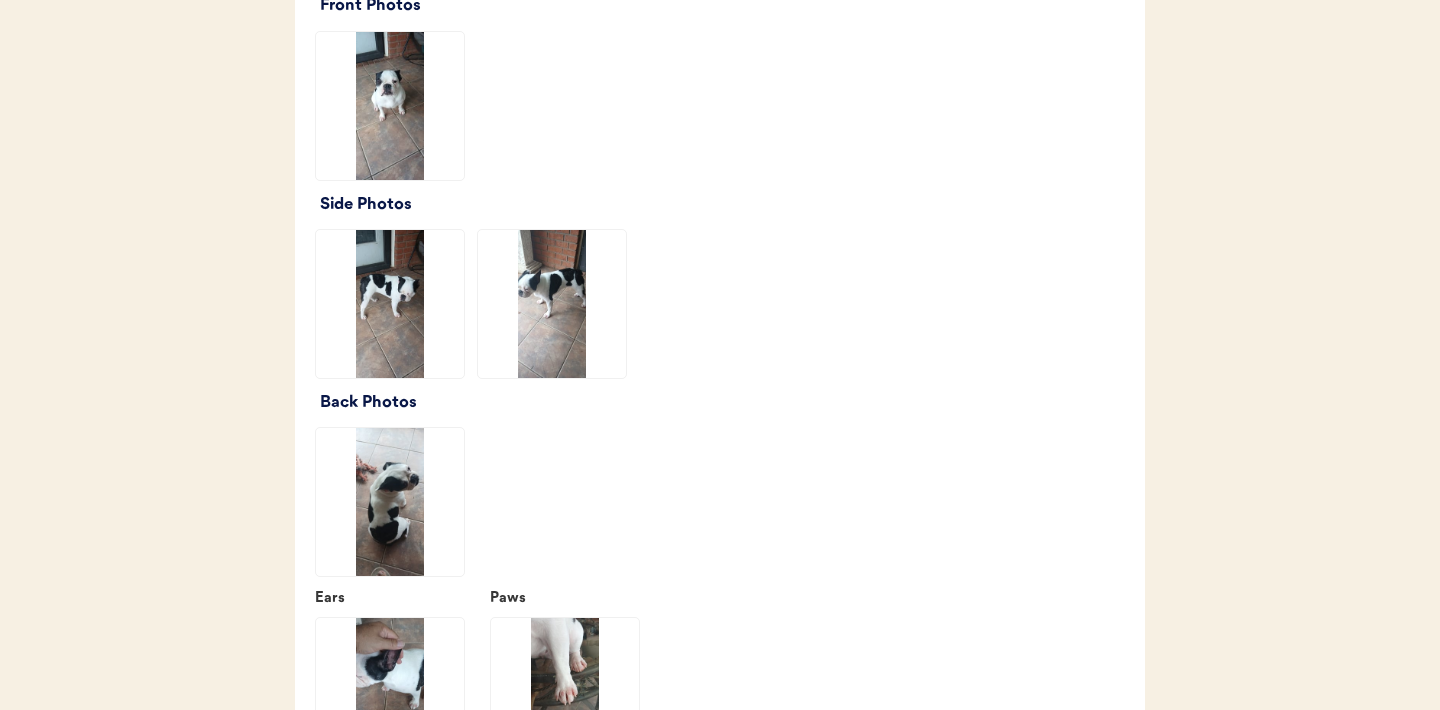 click 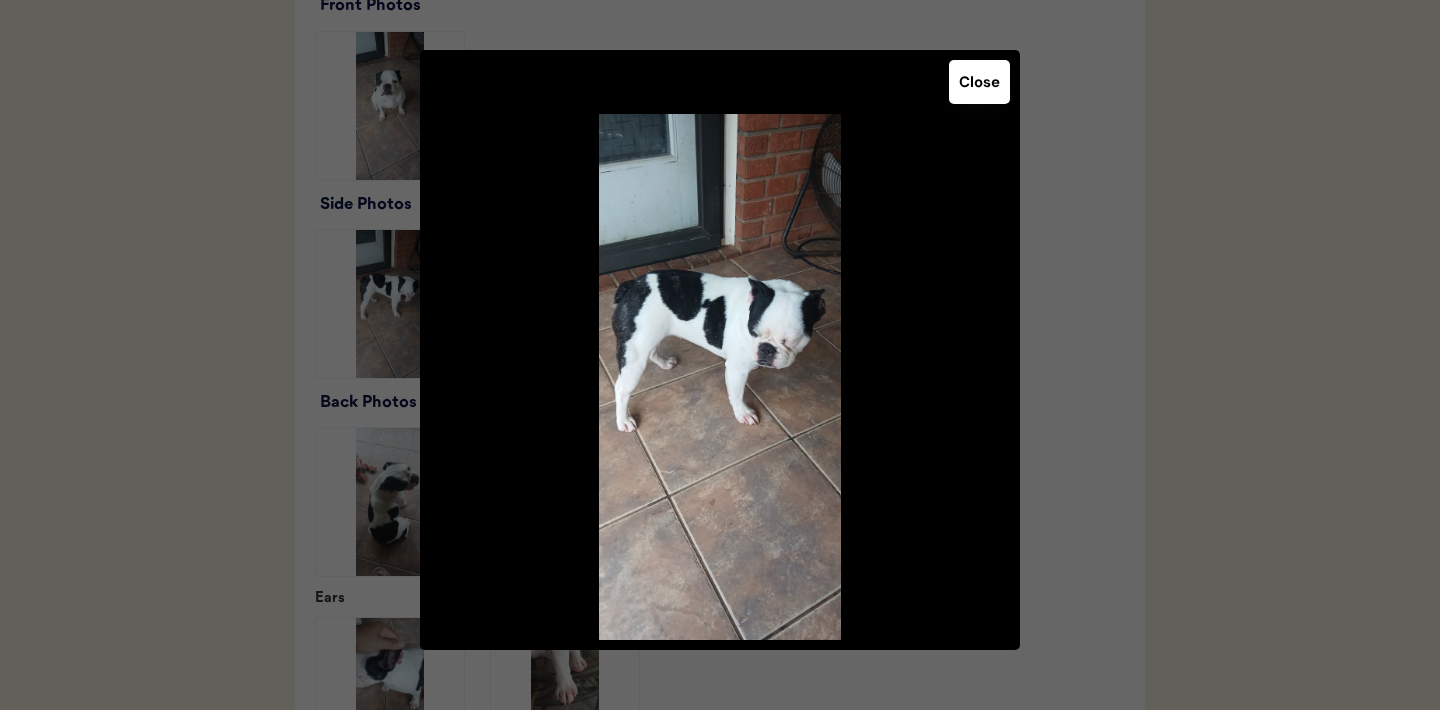 click on "Close" at bounding box center (979, 82) 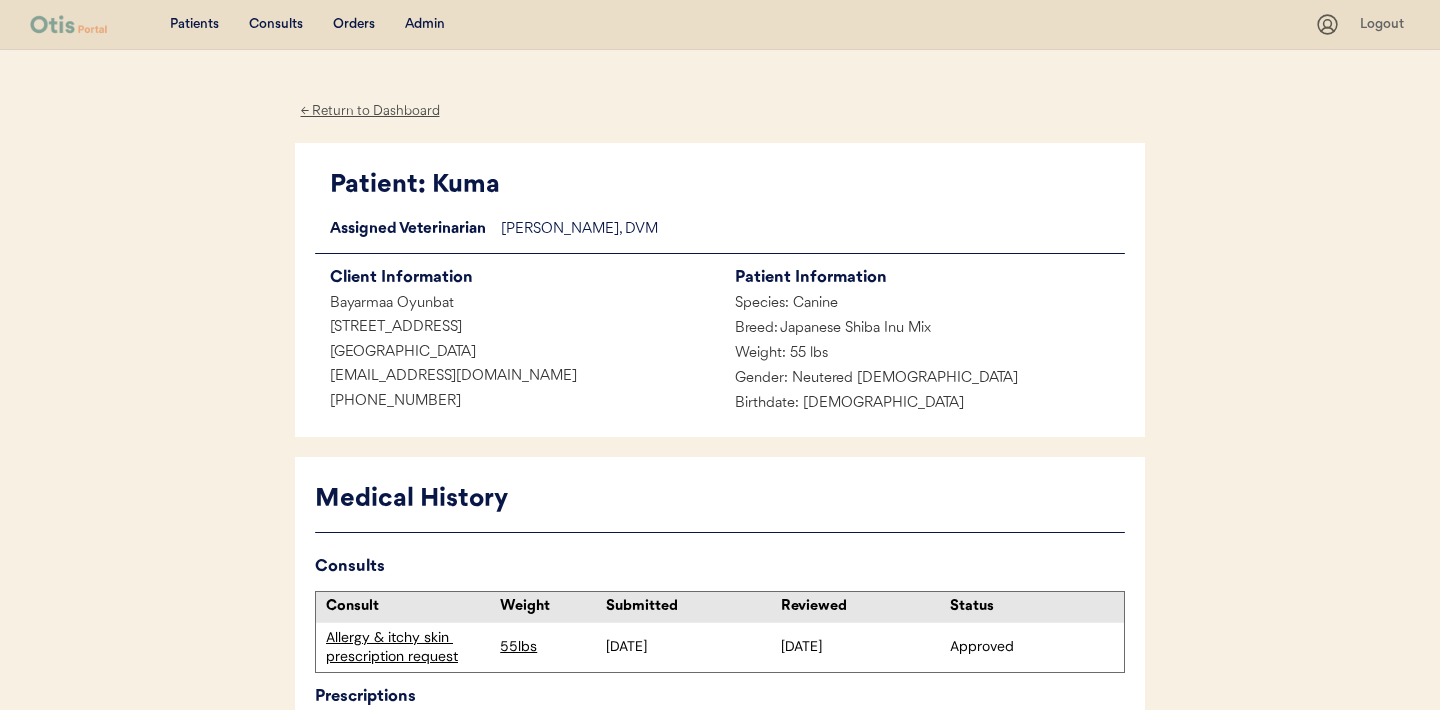 scroll, scrollTop: 232, scrollLeft: 0, axis: vertical 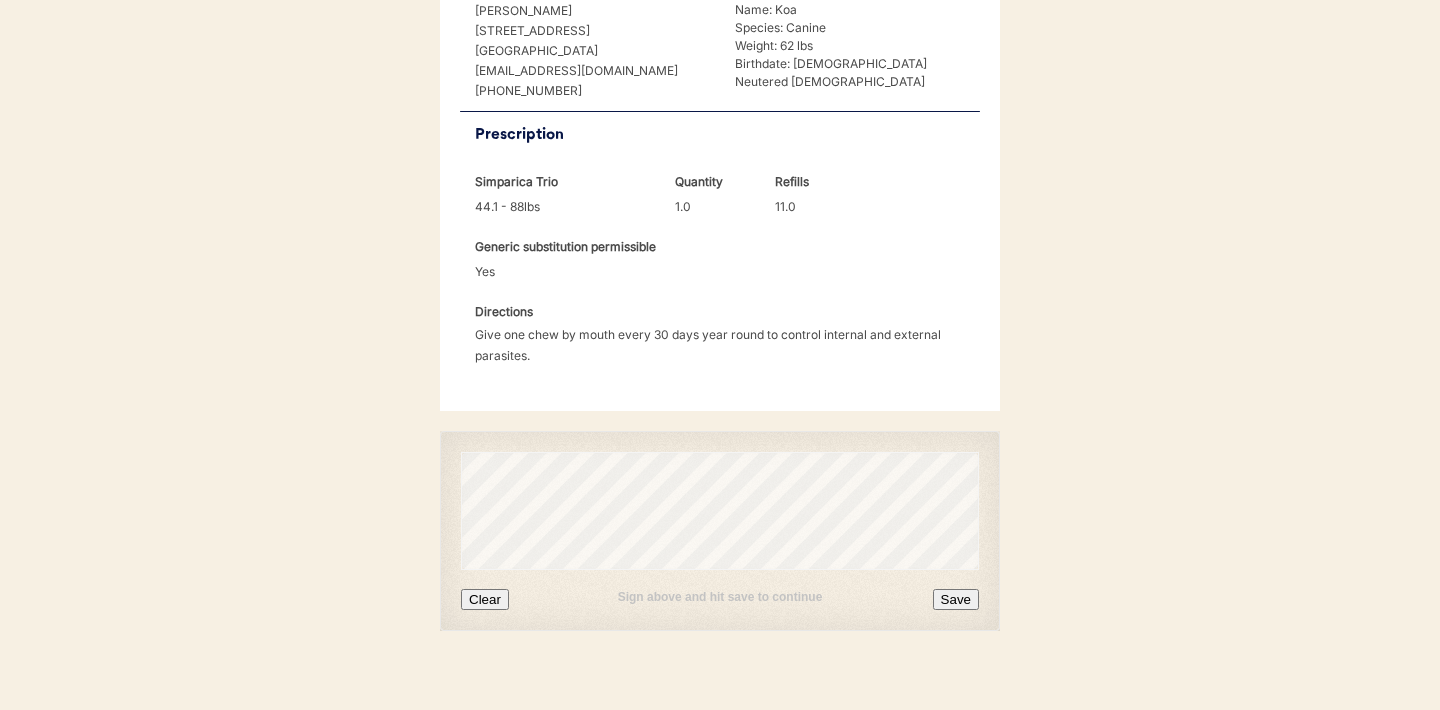 click on "Clear" at bounding box center [485, 599] 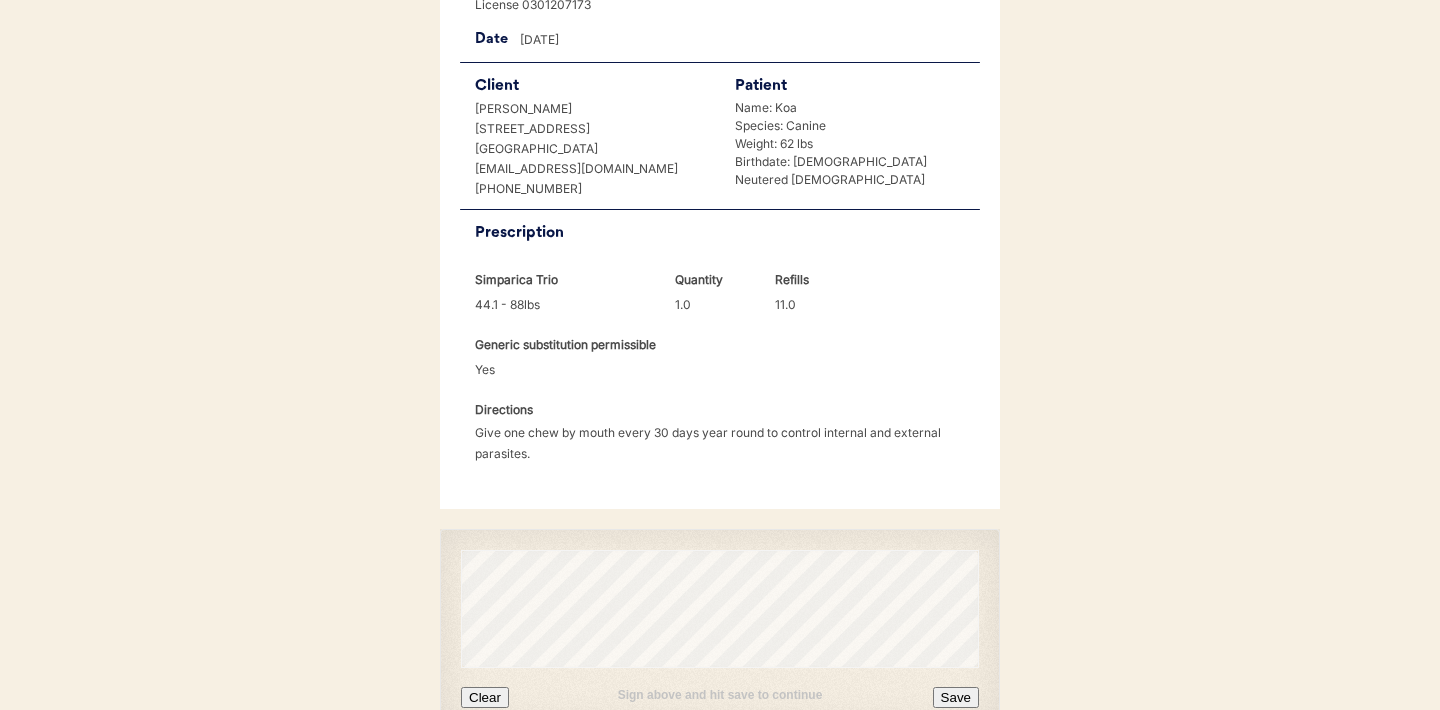 scroll, scrollTop: 514, scrollLeft: 0, axis: vertical 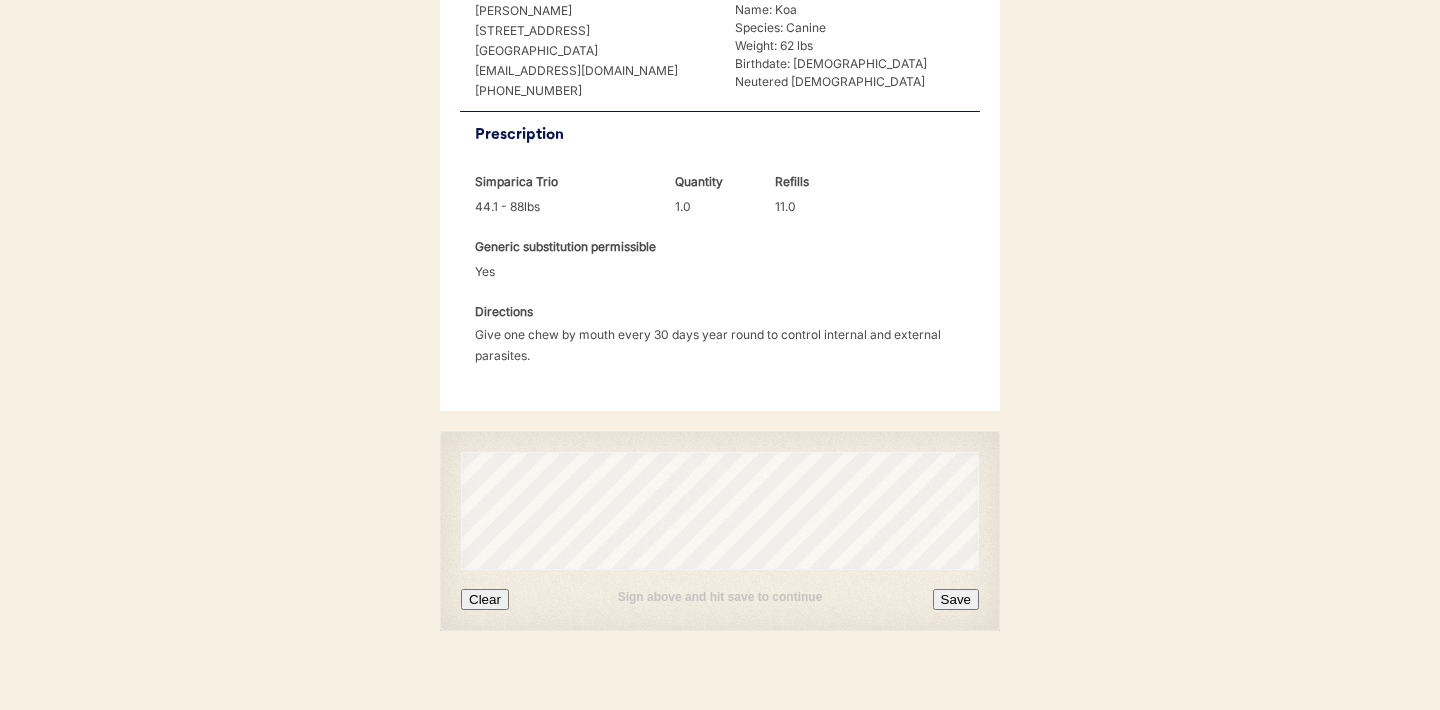 click on "Save" at bounding box center (956, 599) 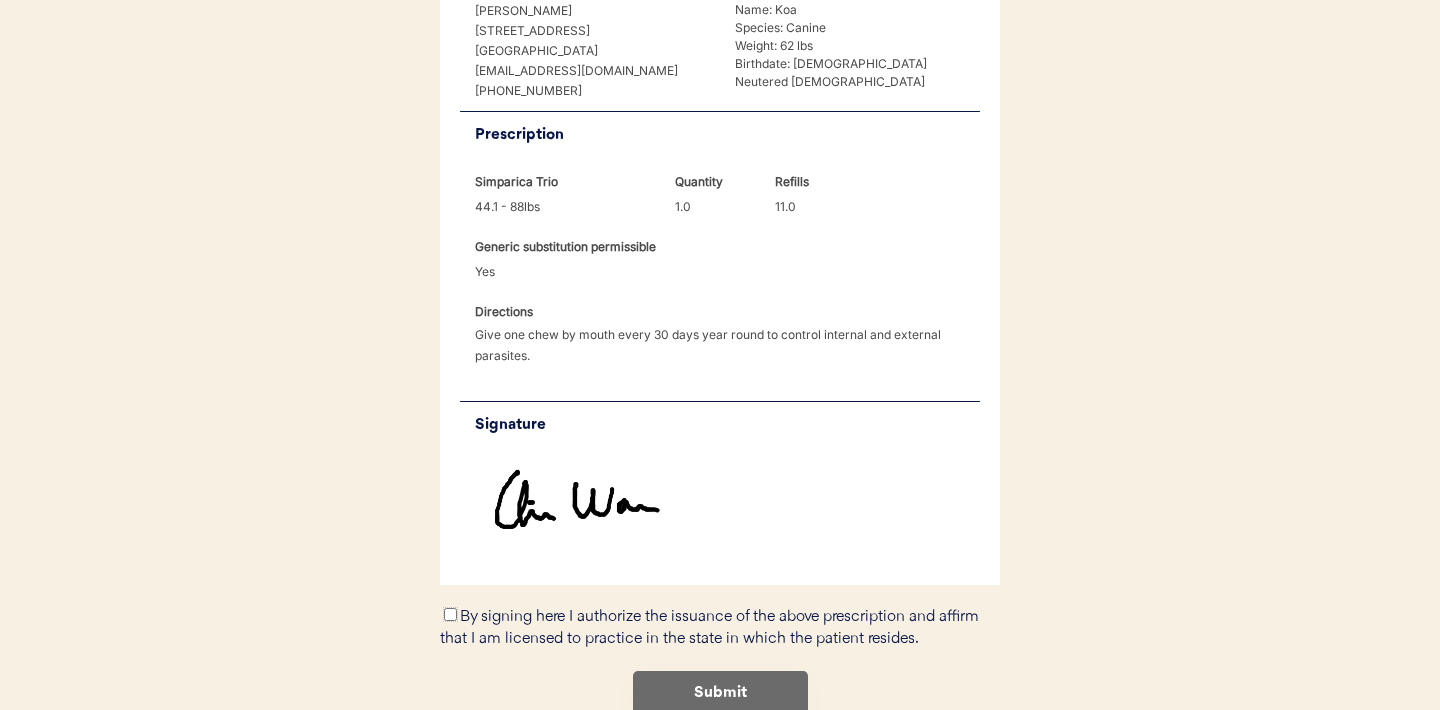 click on "By signing here I authorize the issuance of the above prescription and affirm that I am licensed to practice in the state in which the patient resides." at bounding box center [450, 614] 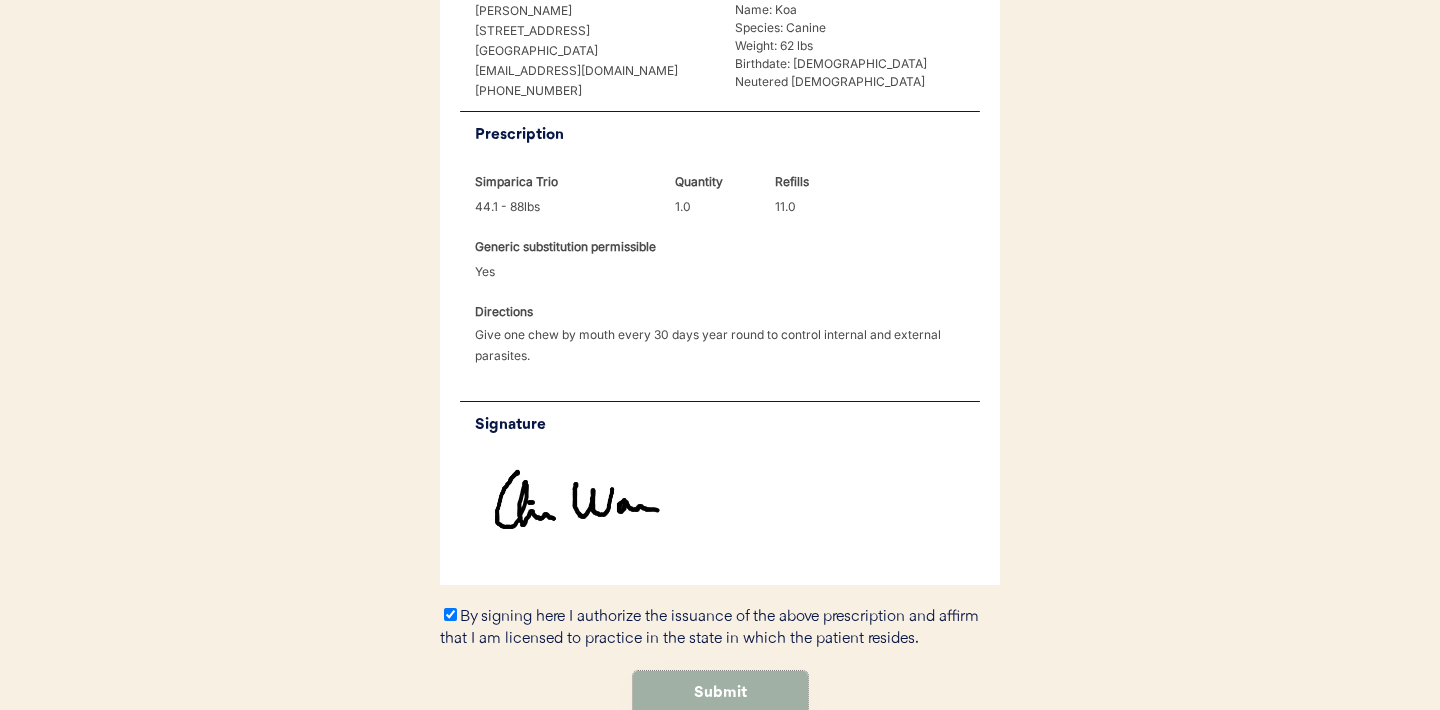 click on "Submit" at bounding box center [720, 693] 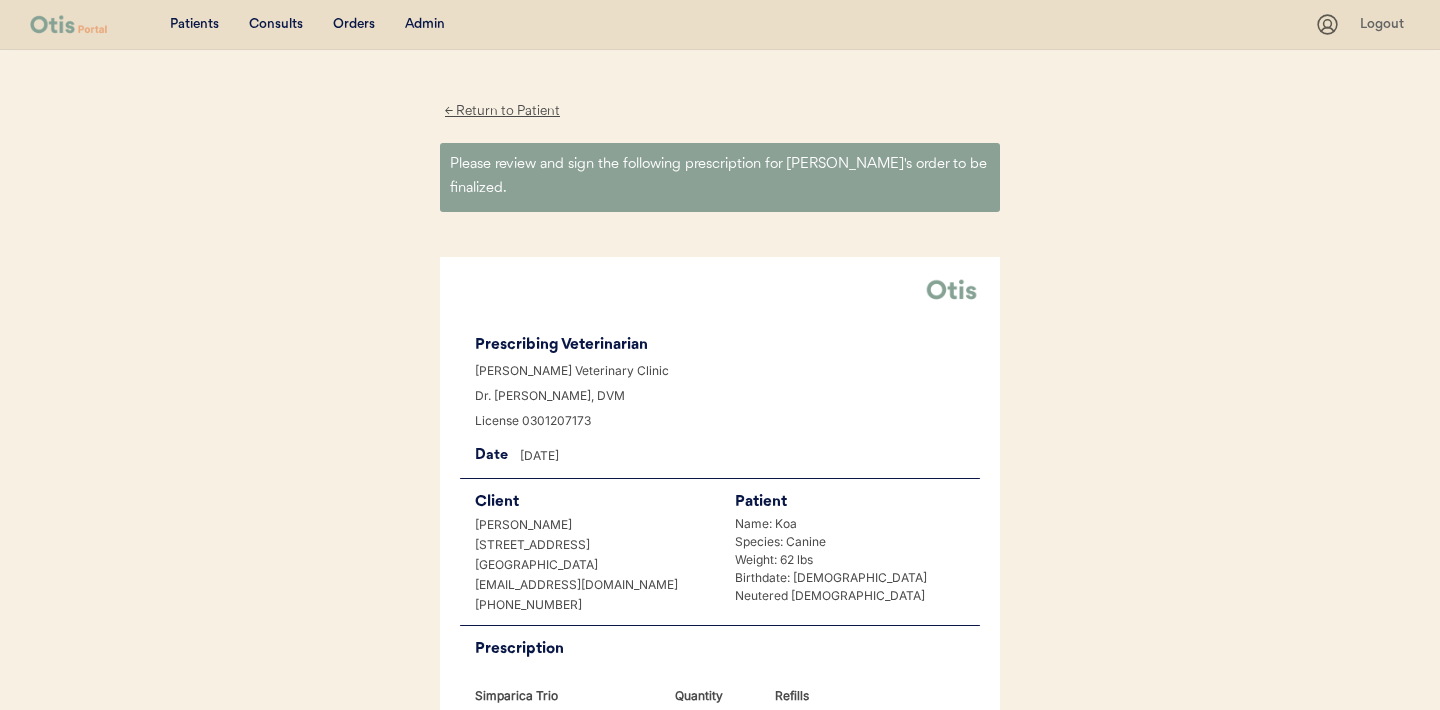scroll, scrollTop: 0, scrollLeft: 0, axis: both 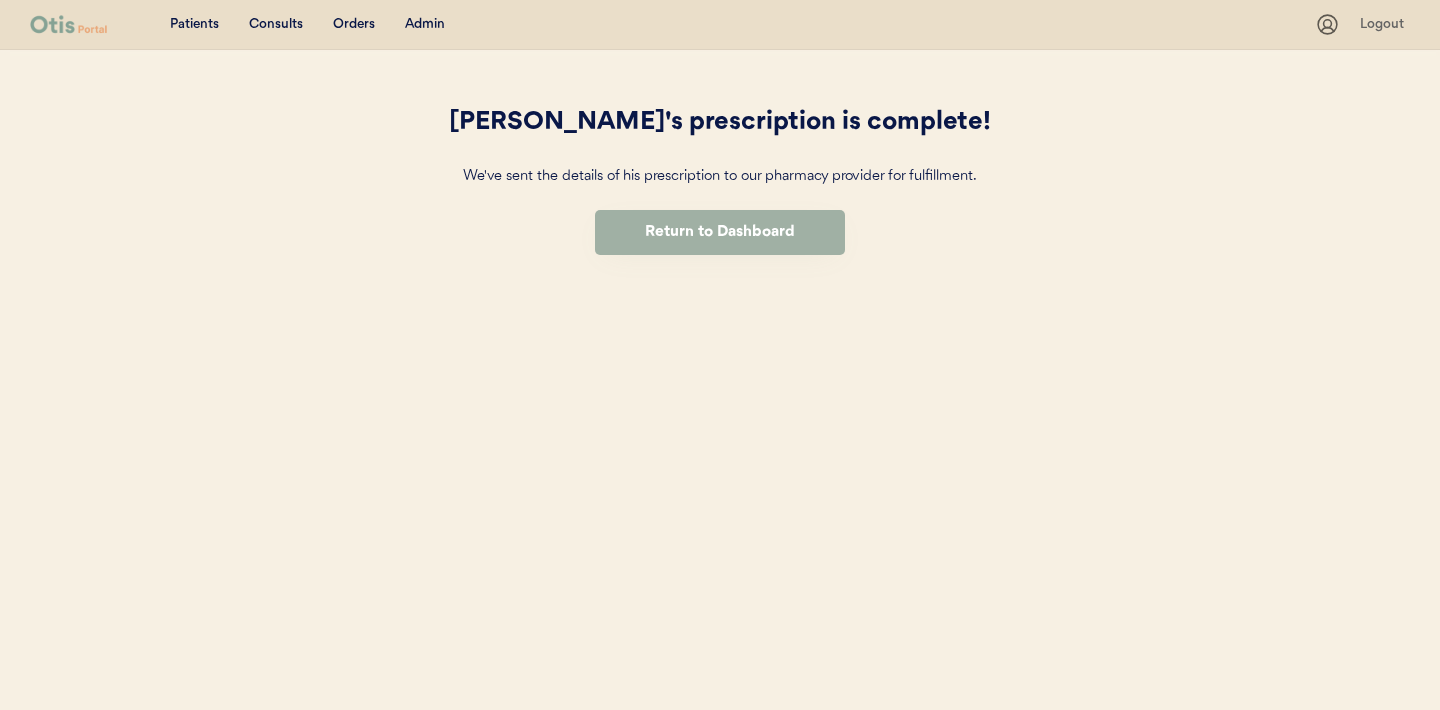 click on "Return to Dashboard" at bounding box center (720, 232) 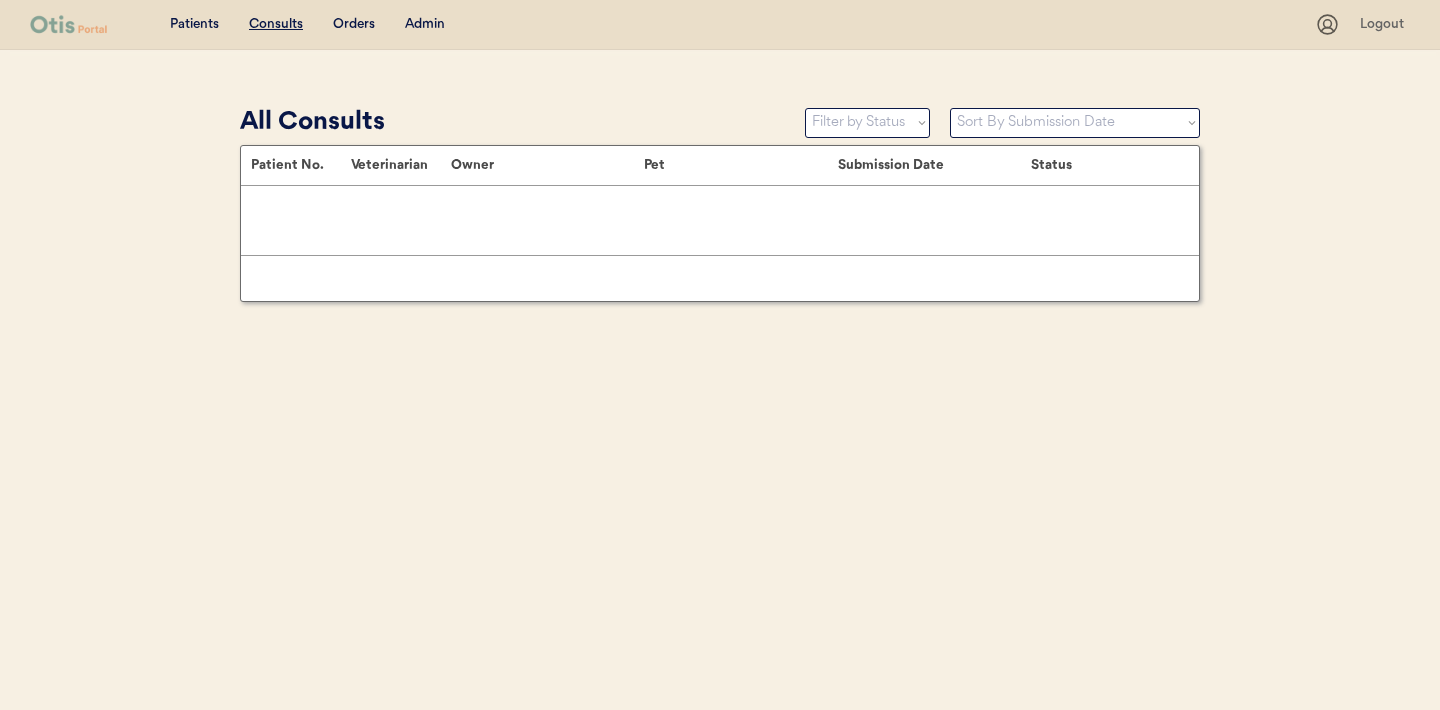 scroll, scrollTop: 0, scrollLeft: 0, axis: both 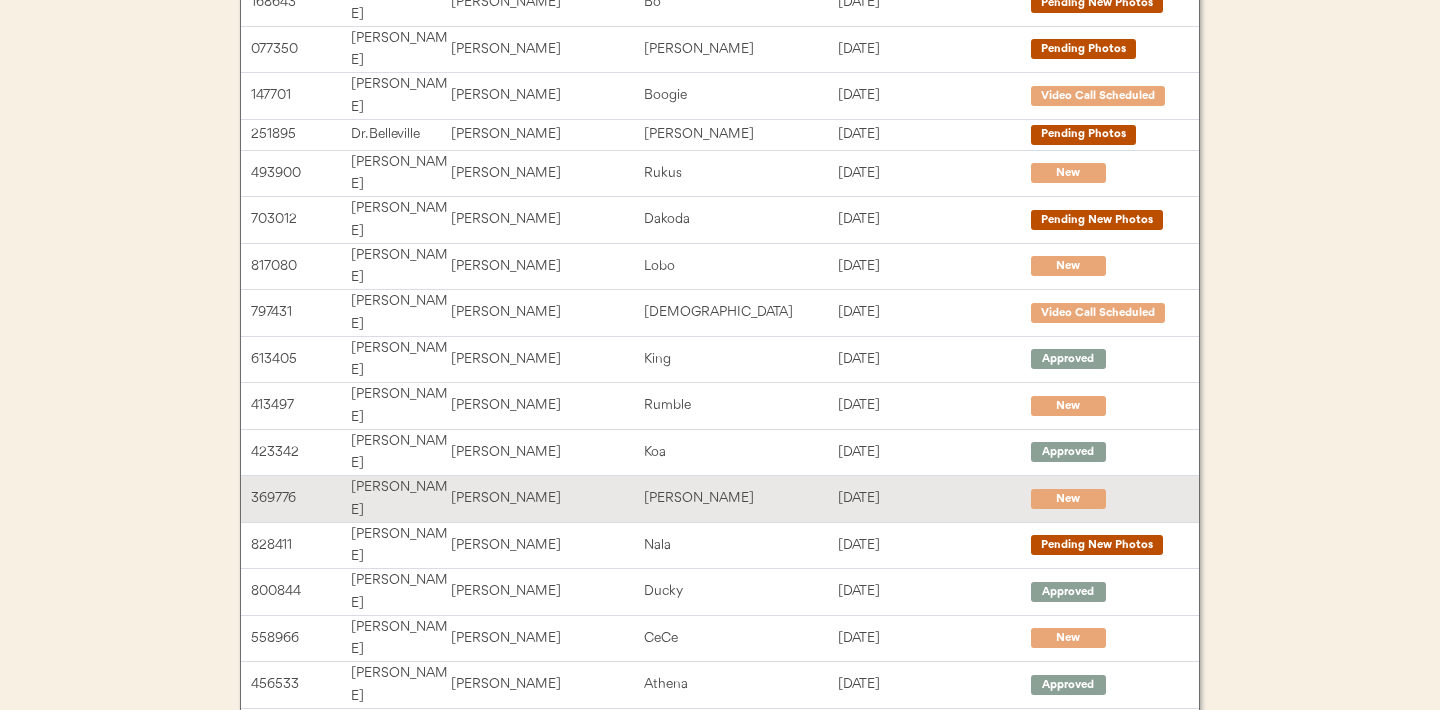 click on "Terry J Crighton" at bounding box center (547, 498) 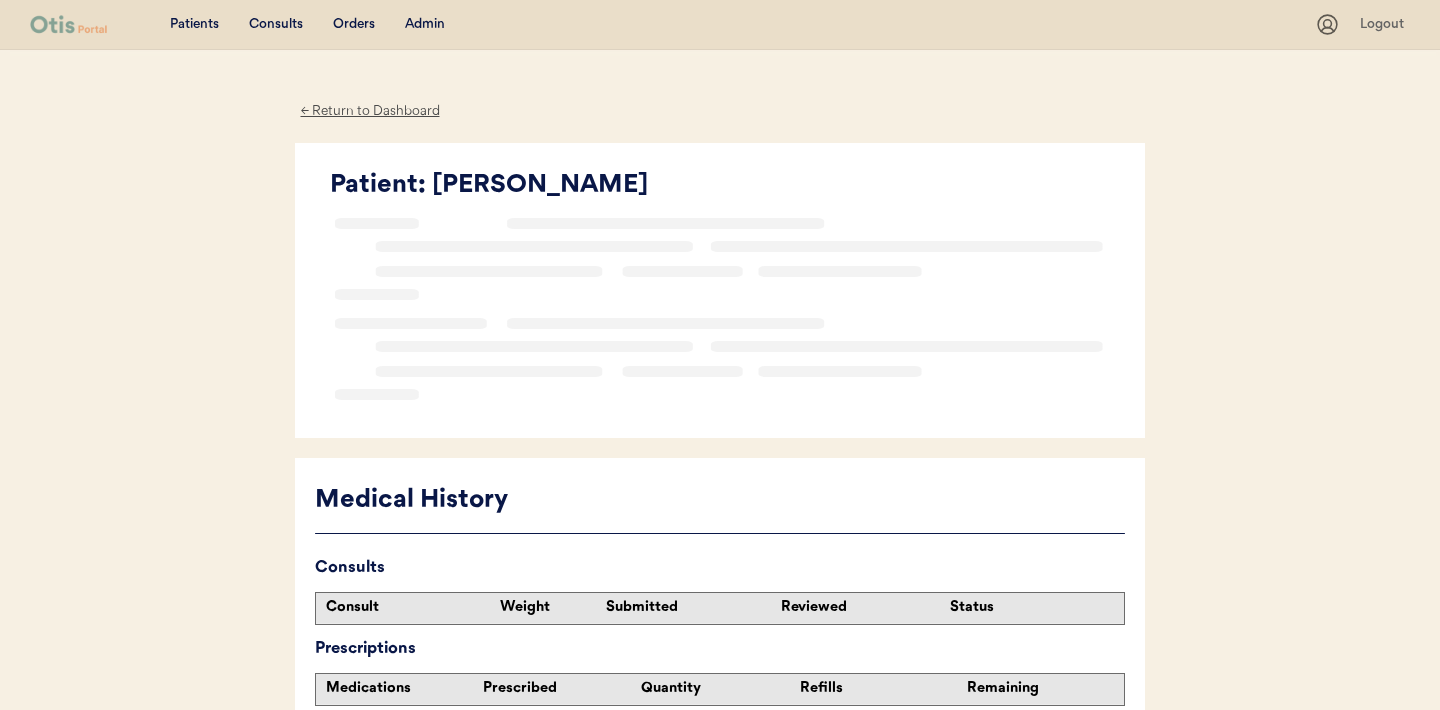 scroll, scrollTop: 0, scrollLeft: 0, axis: both 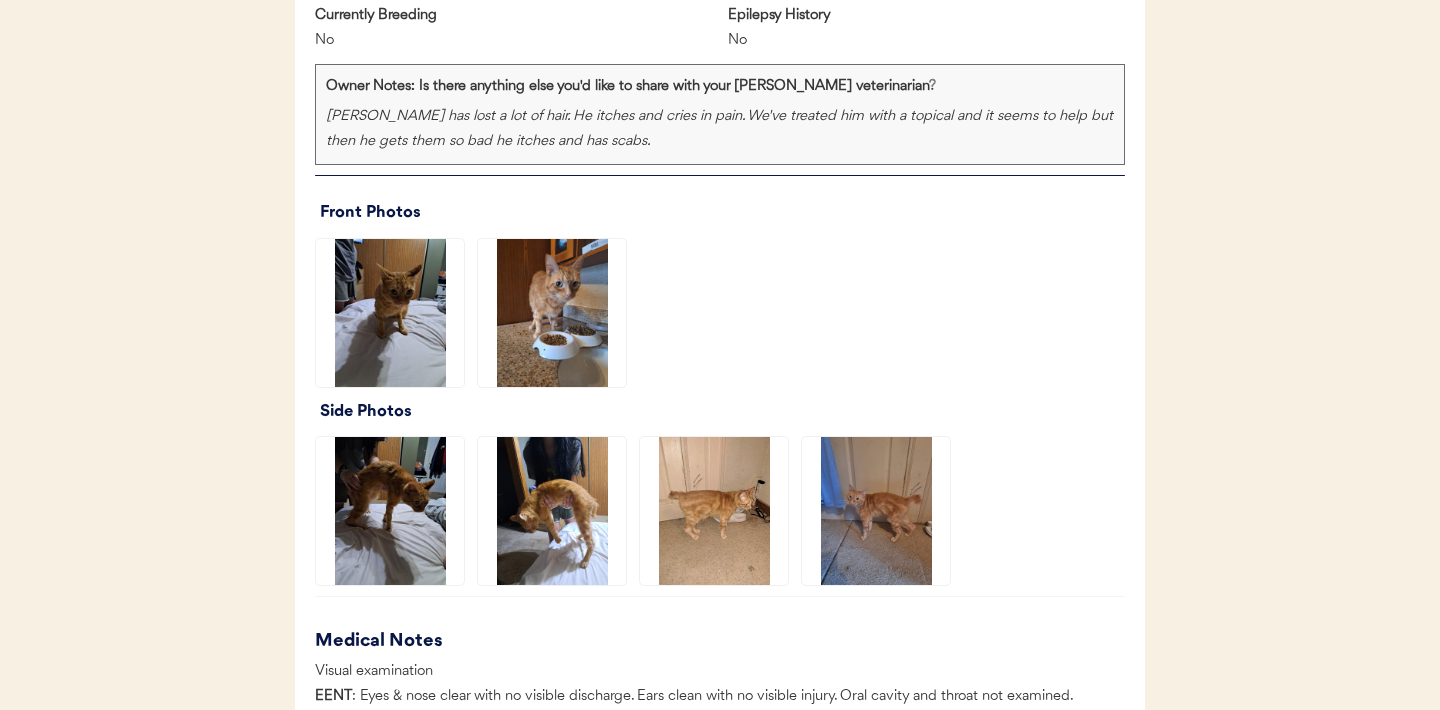click 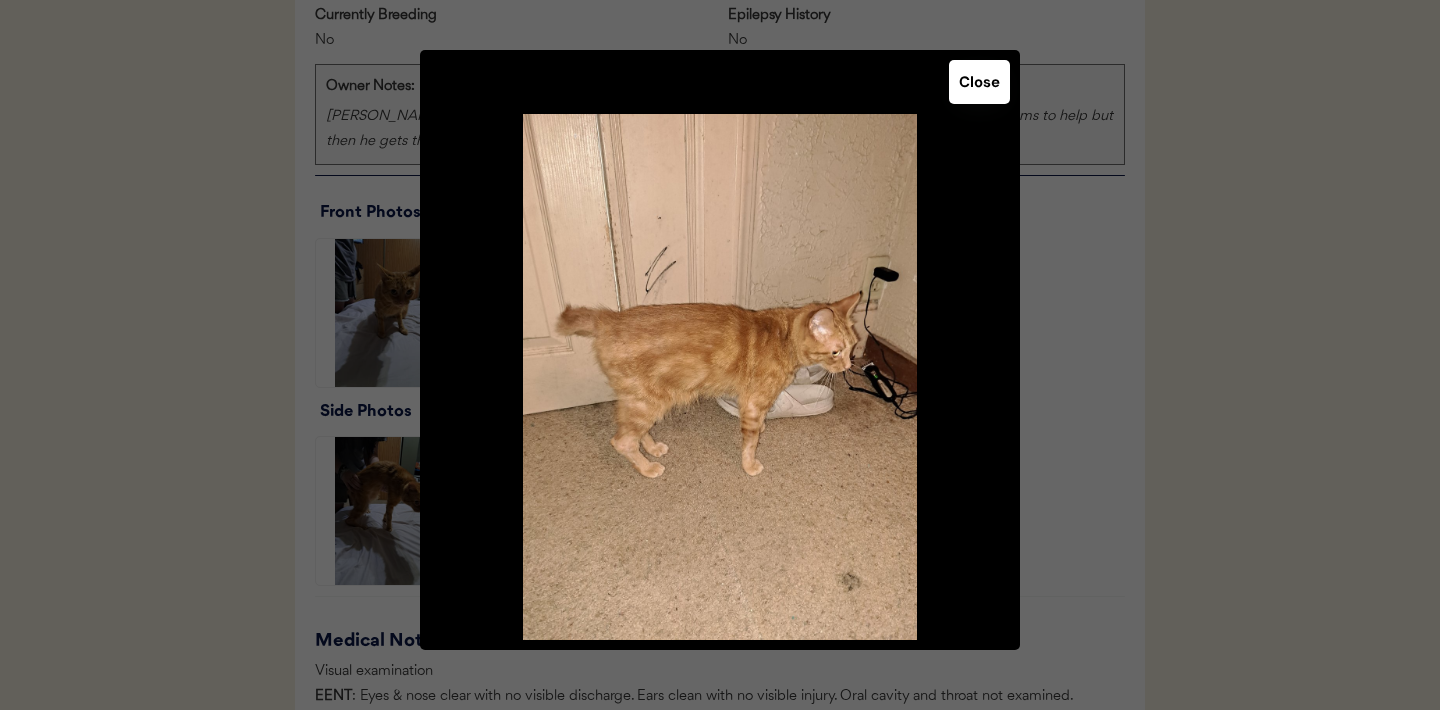 click on "Close" at bounding box center [979, 82] 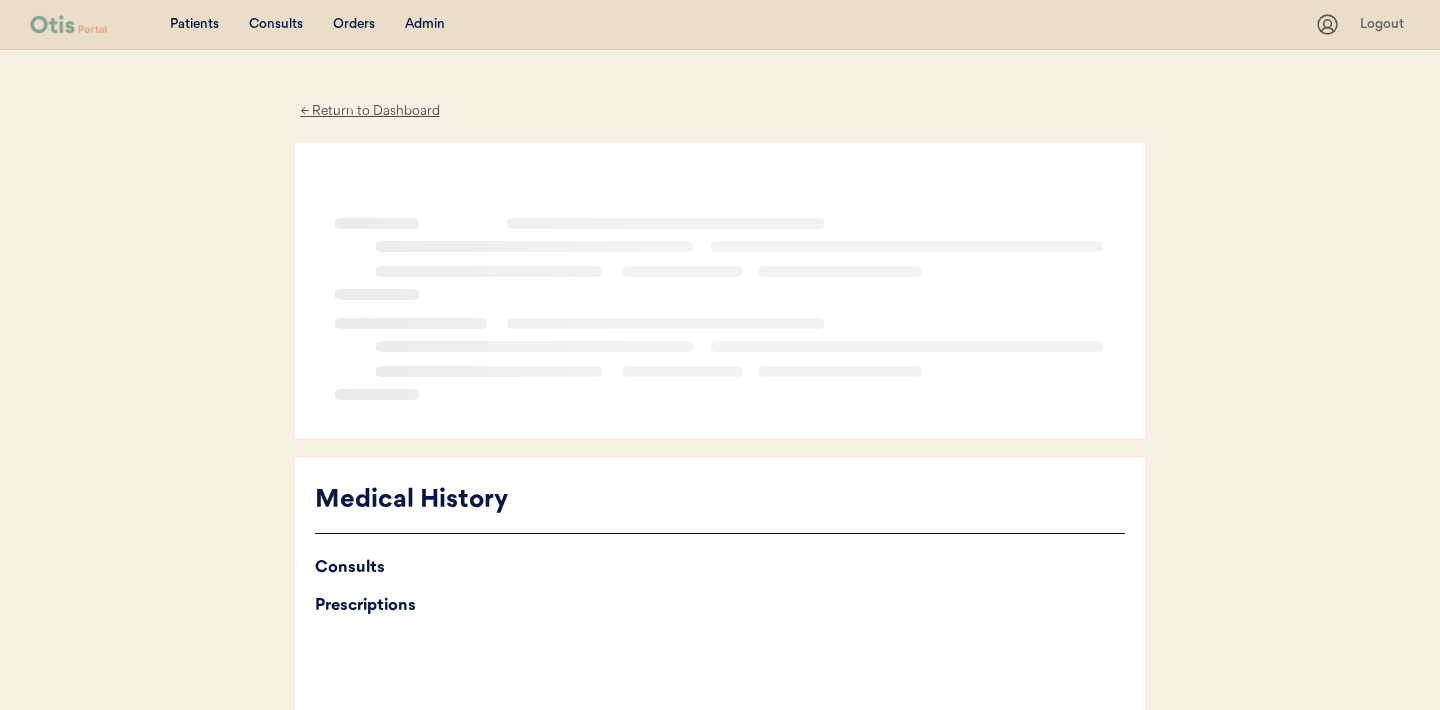scroll, scrollTop: 0, scrollLeft: 0, axis: both 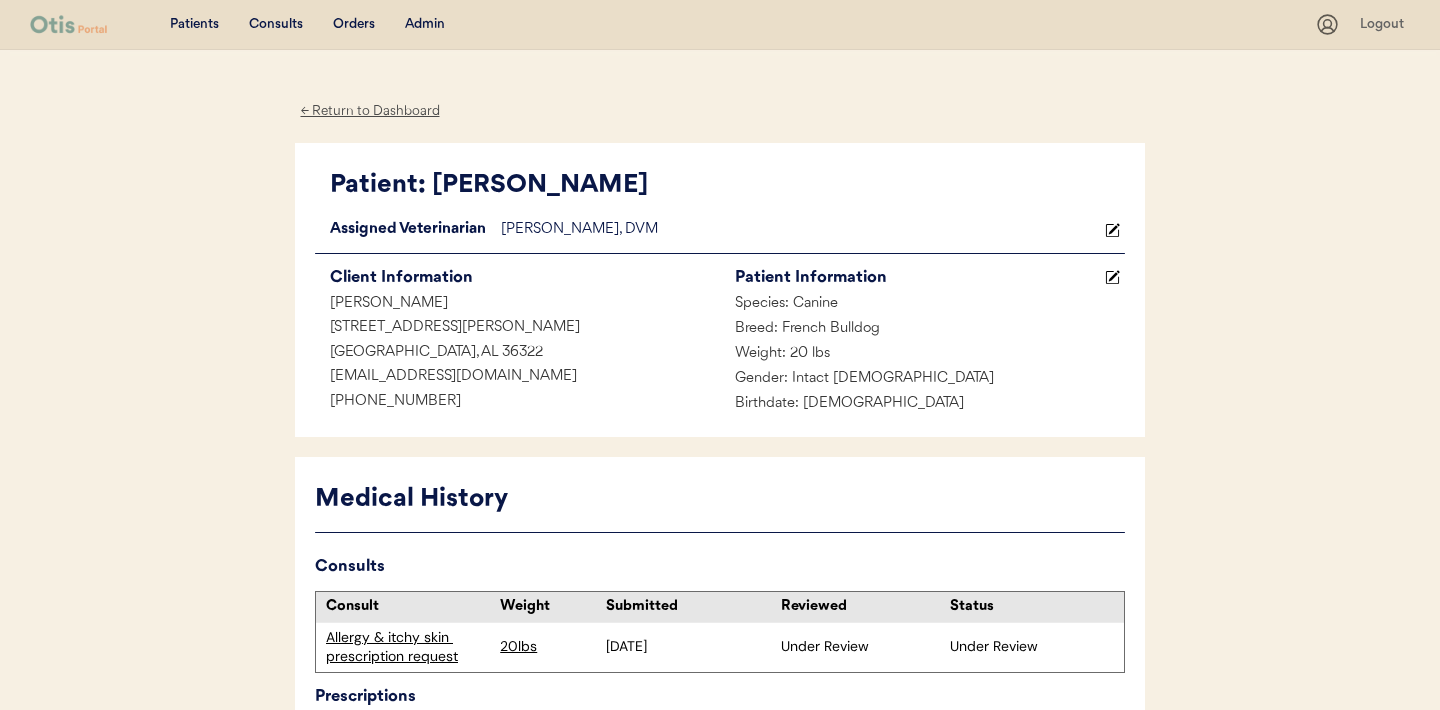 click on "← Return to Dashboard" at bounding box center (370, 111) 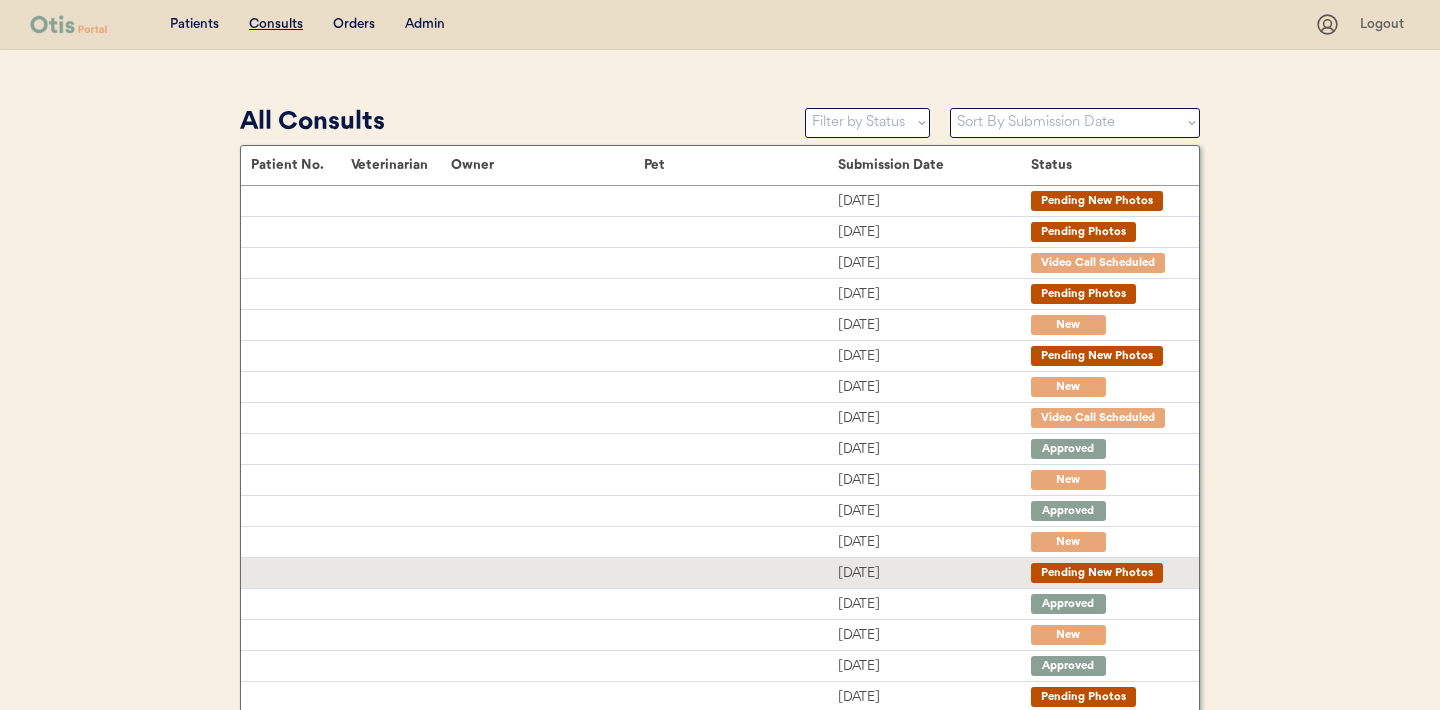 scroll, scrollTop: 206, scrollLeft: 0, axis: vertical 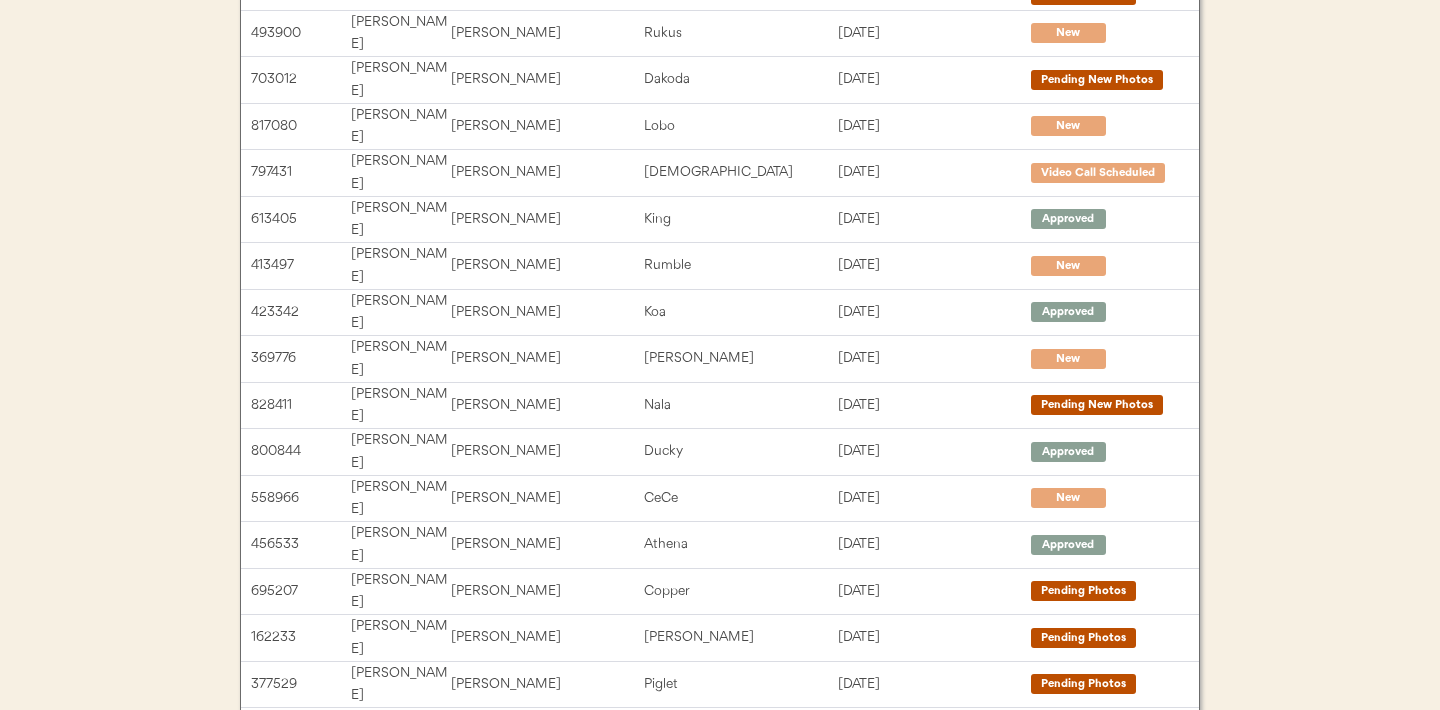click on "Next →" at bounding box center (870, 1048) 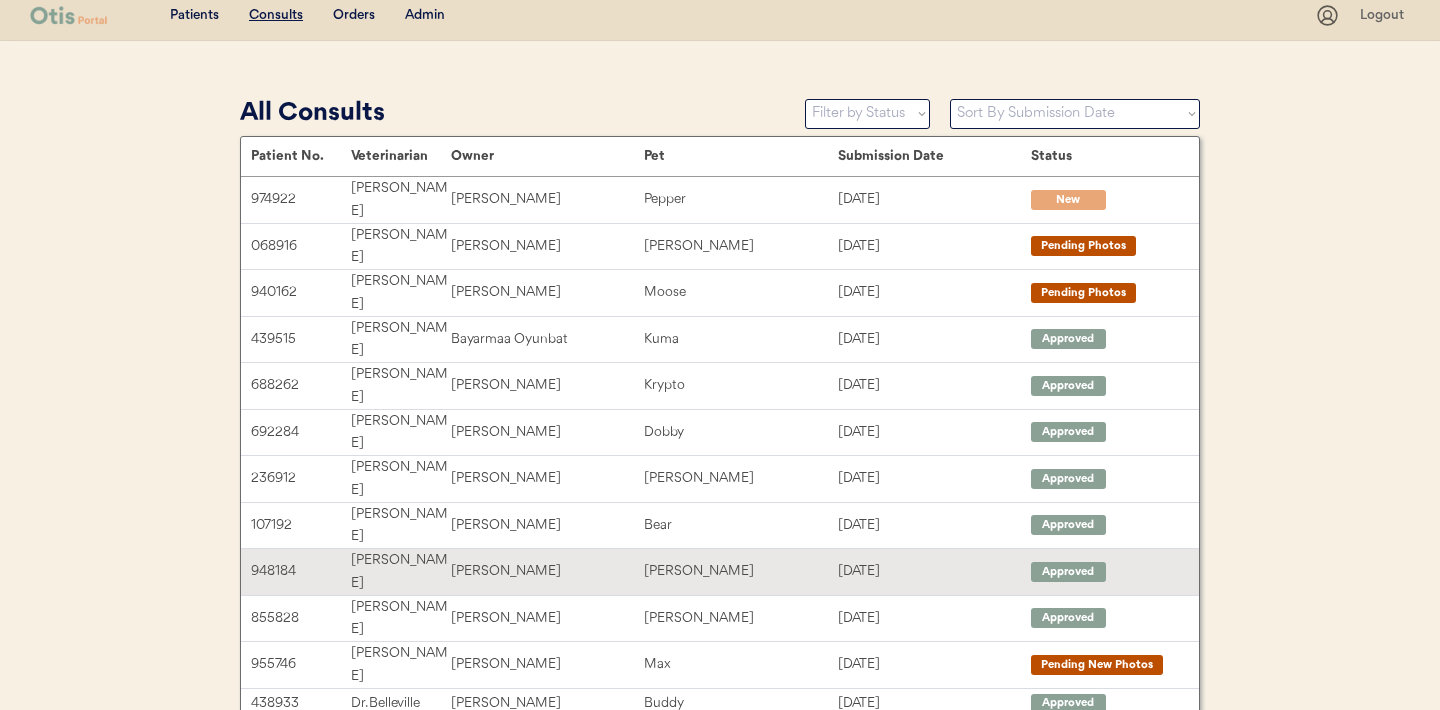 scroll, scrollTop: 8, scrollLeft: 0, axis: vertical 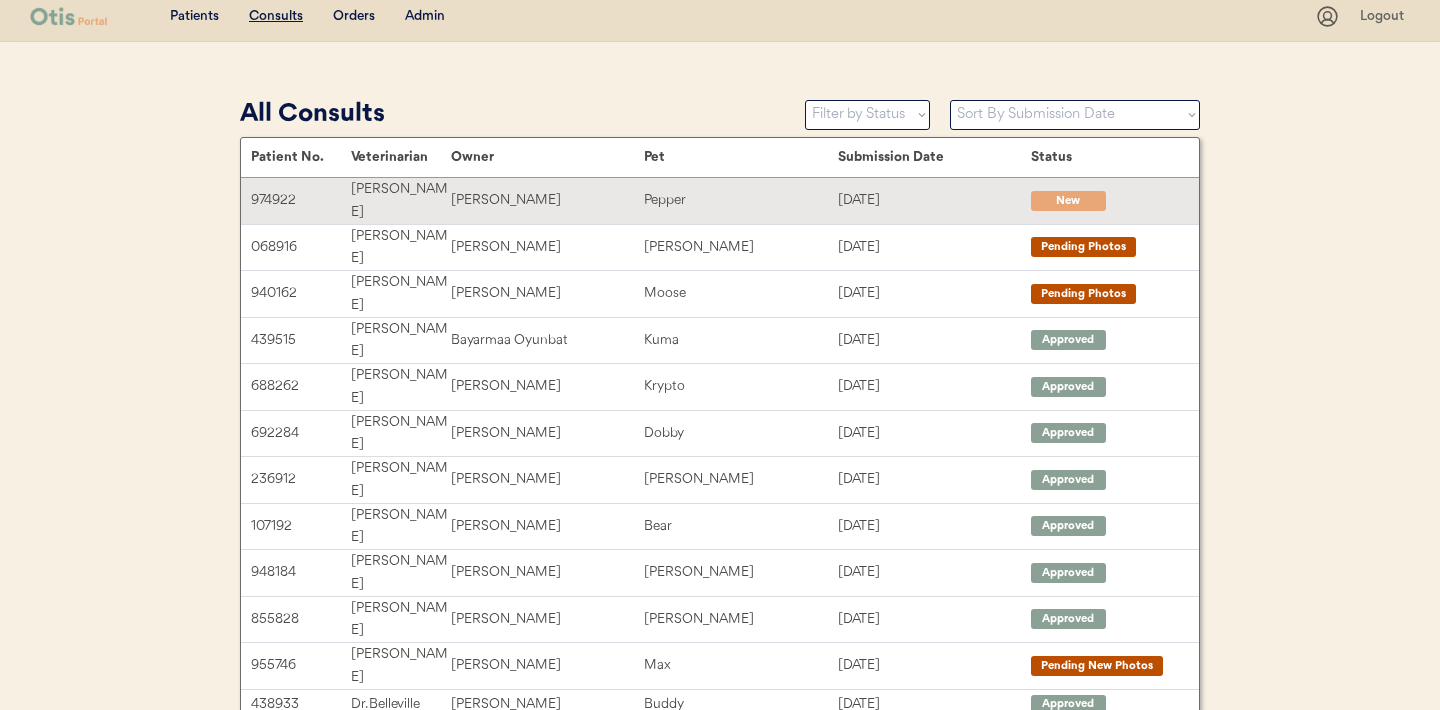 click on "LAUREN HARMAN" at bounding box center (547, 200) 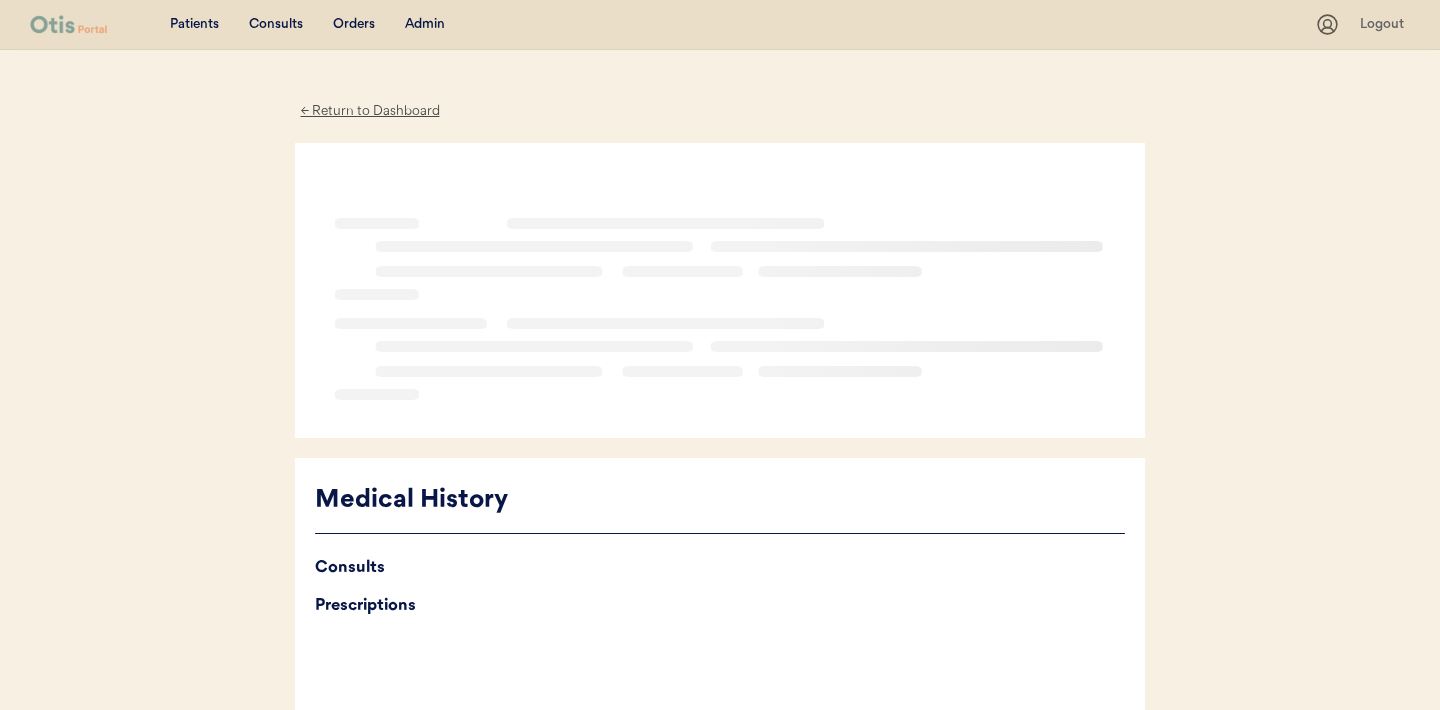 scroll, scrollTop: 0, scrollLeft: 0, axis: both 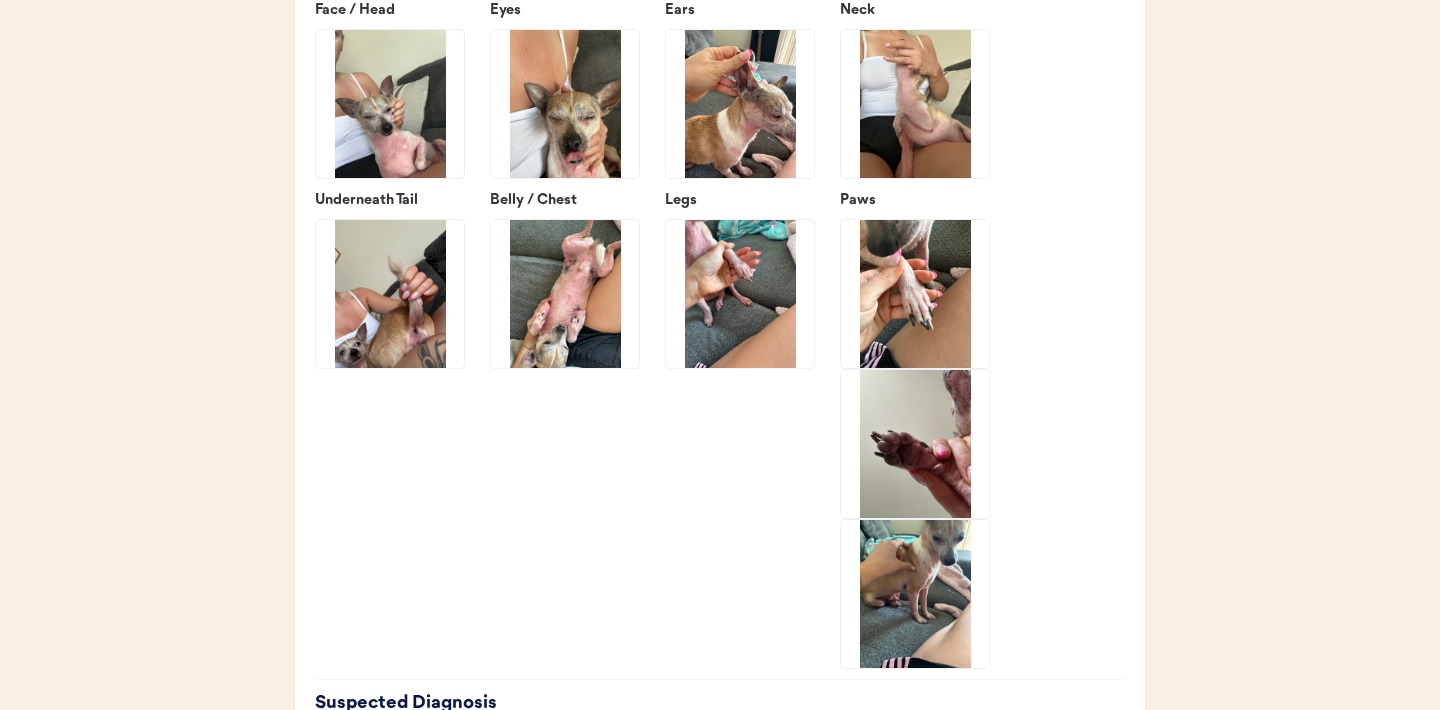 click 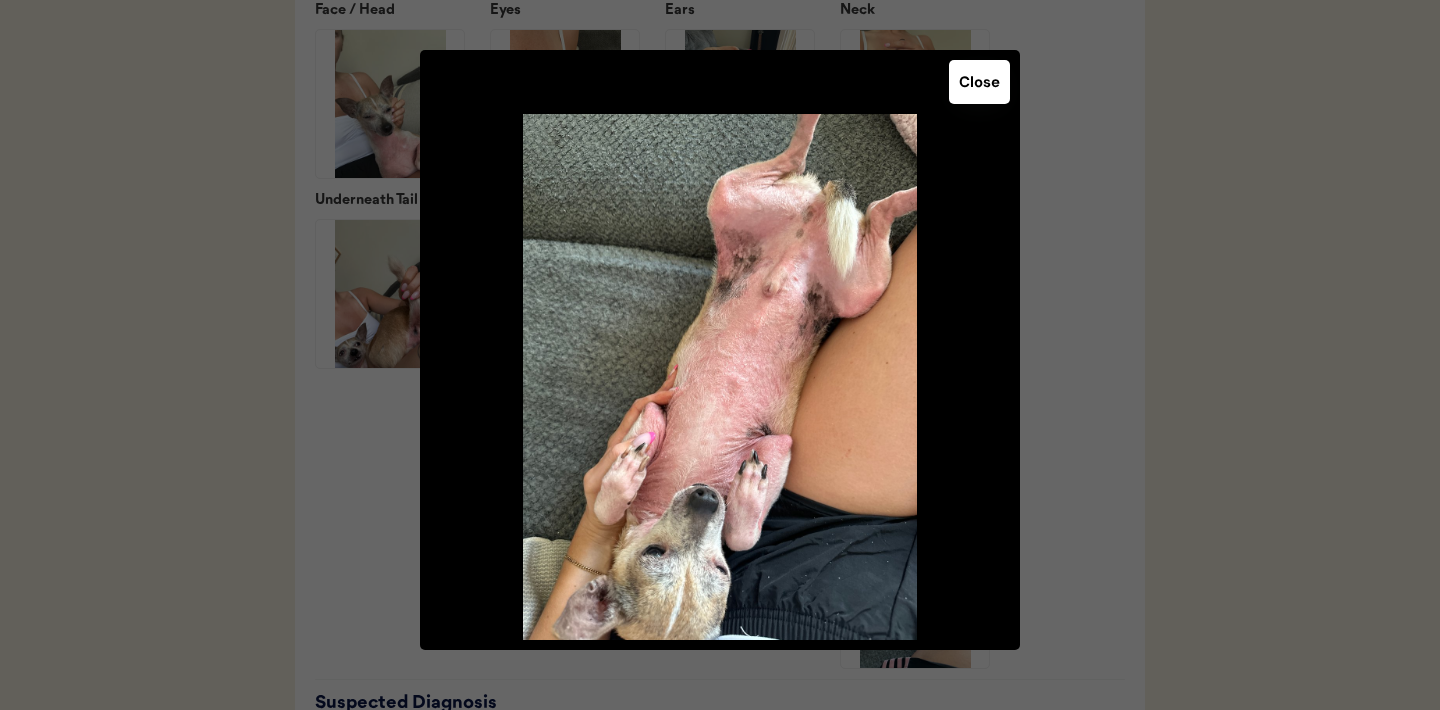 click on "Close" at bounding box center (979, 82) 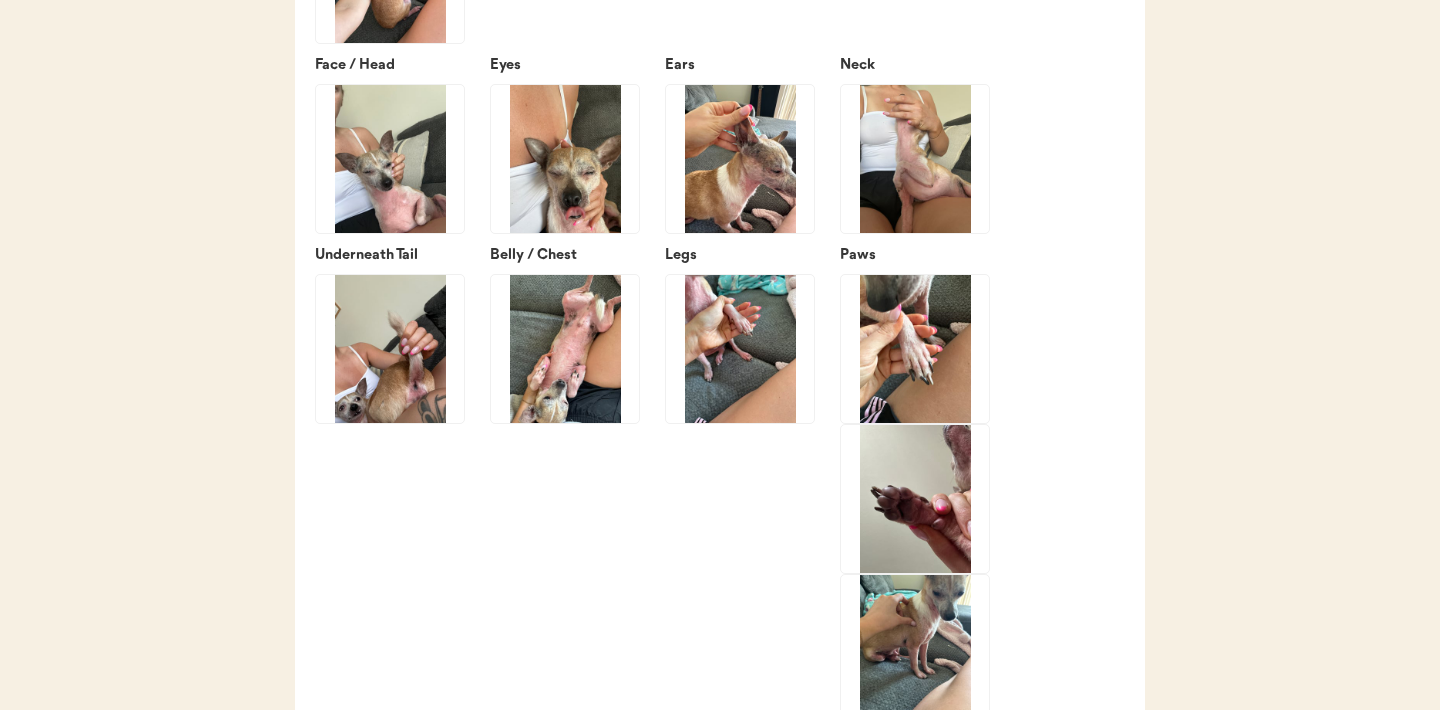 scroll, scrollTop: 2999, scrollLeft: 0, axis: vertical 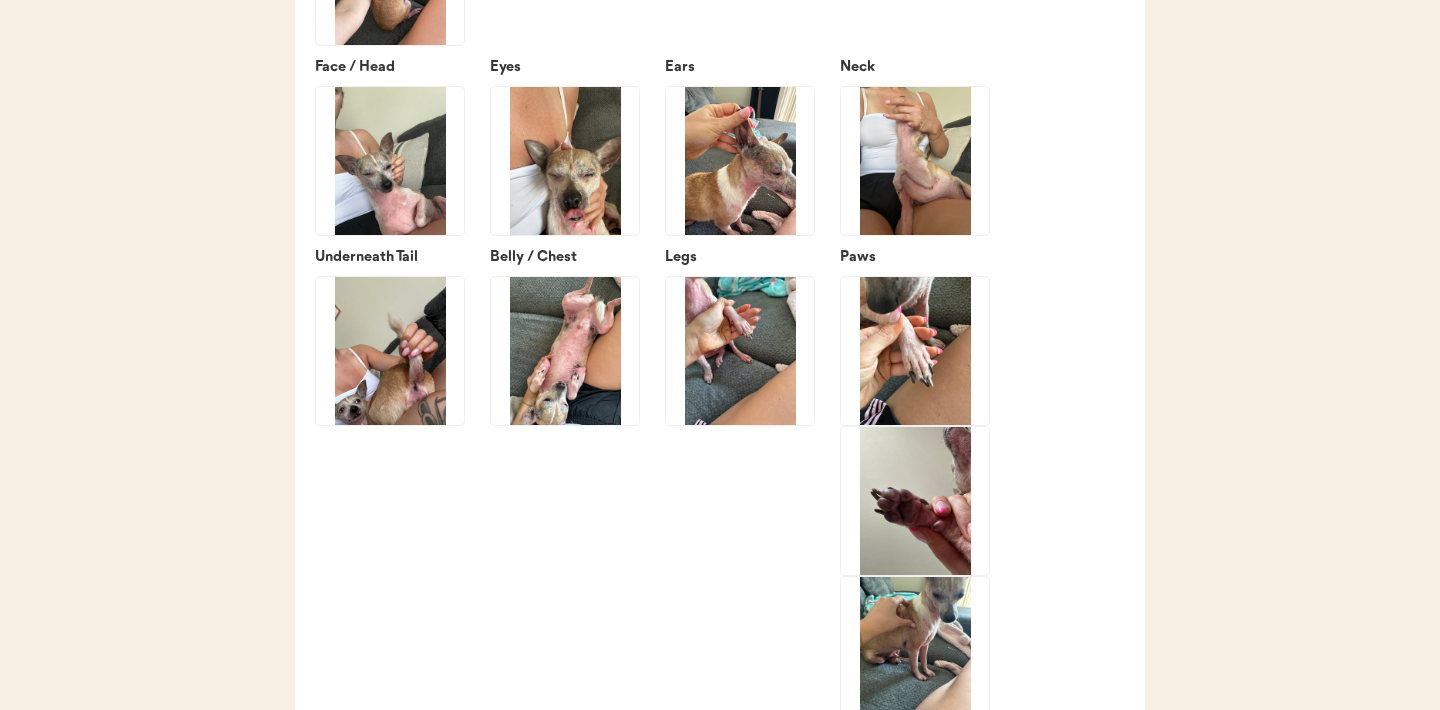 click 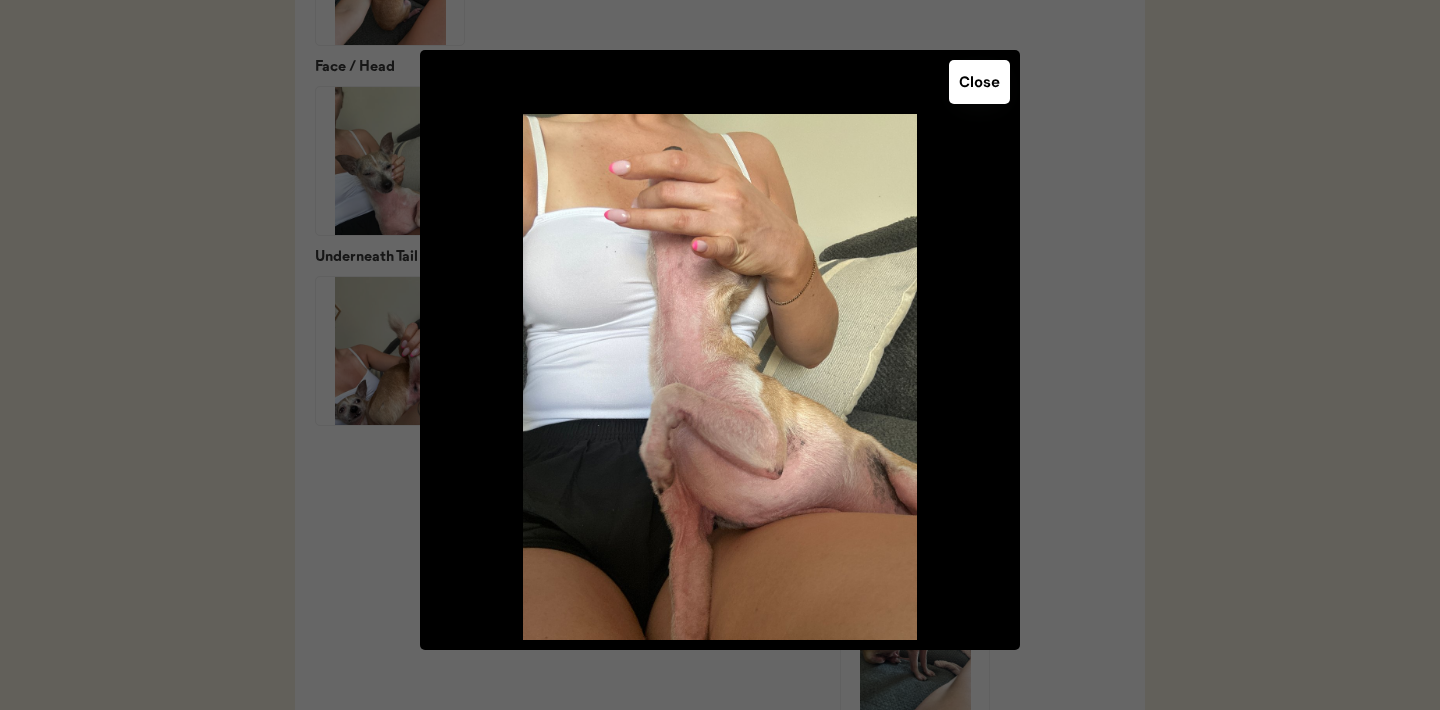 click on "Close" at bounding box center [979, 82] 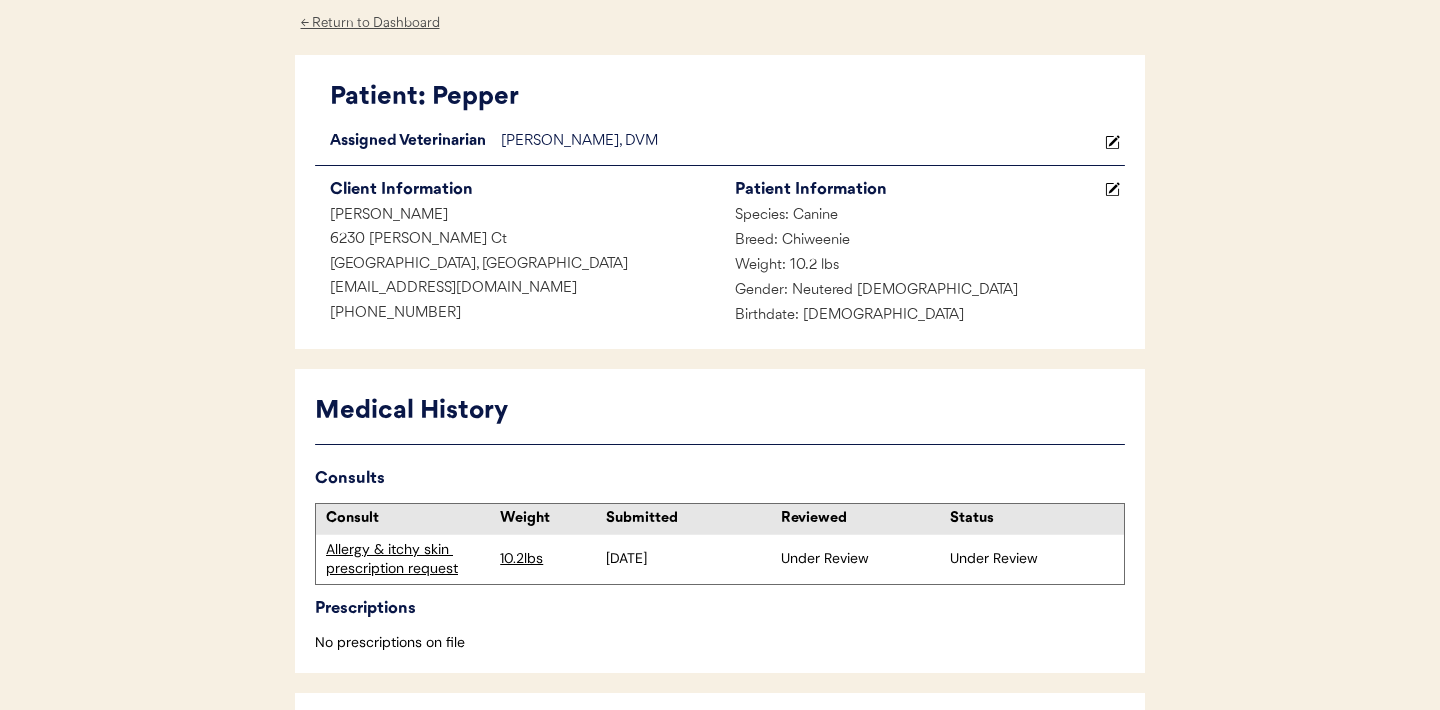 scroll, scrollTop: 0, scrollLeft: 0, axis: both 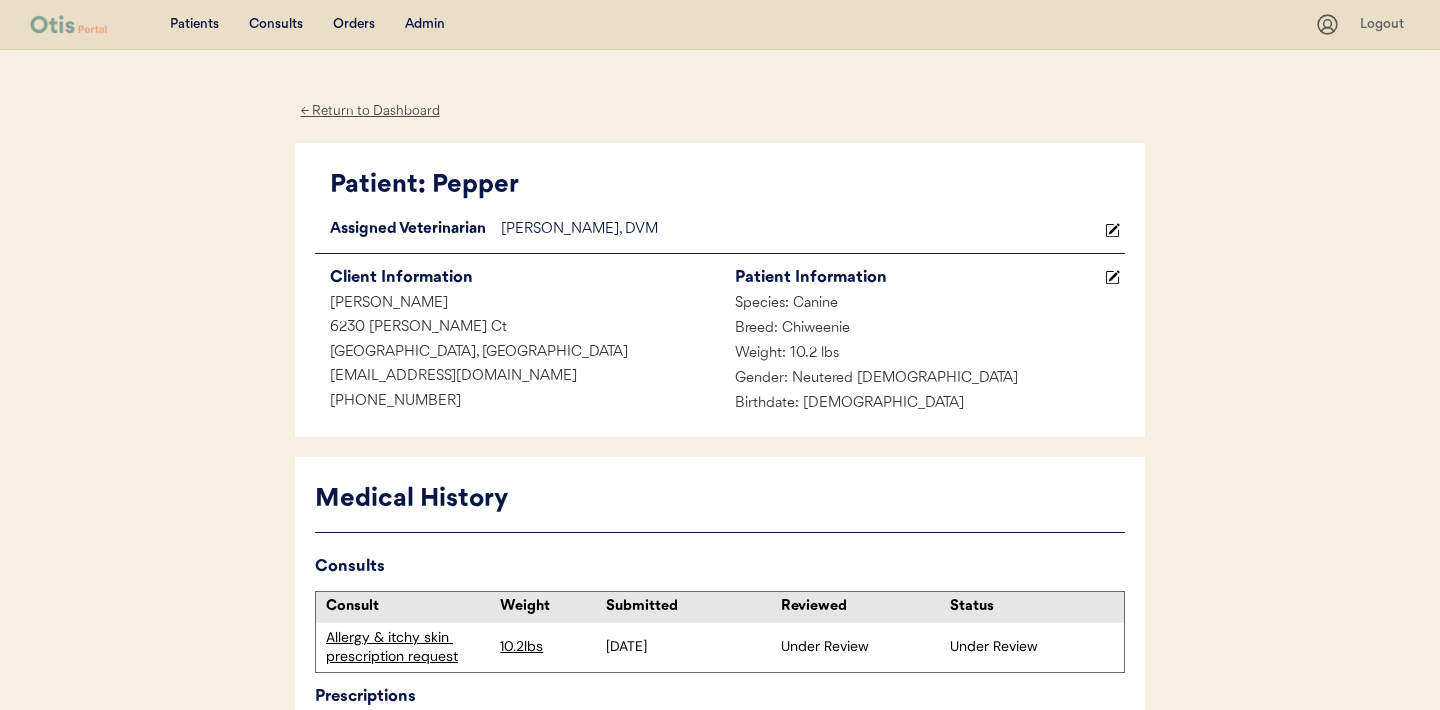 click on "← Return to Dashboard" at bounding box center [370, 111] 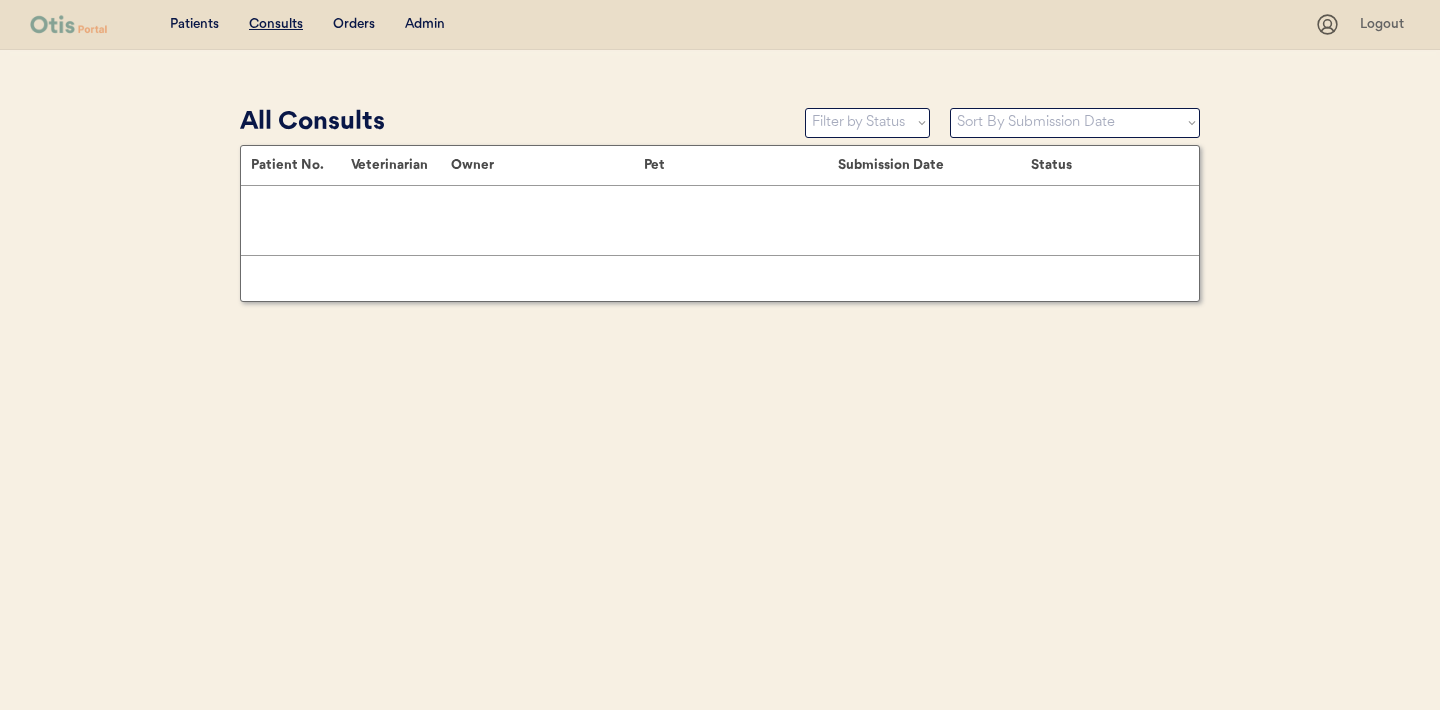 scroll, scrollTop: 0, scrollLeft: 0, axis: both 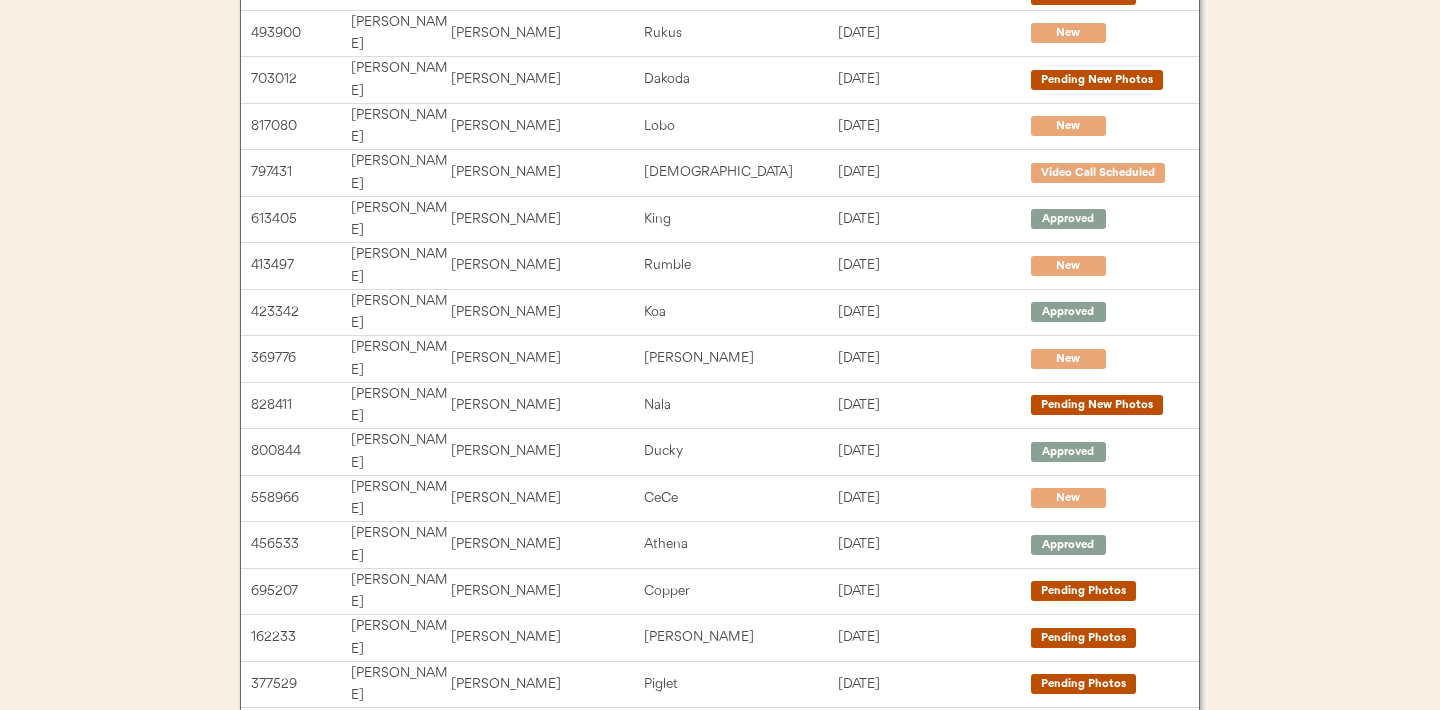click on "Next →" at bounding box center (870, 1048) 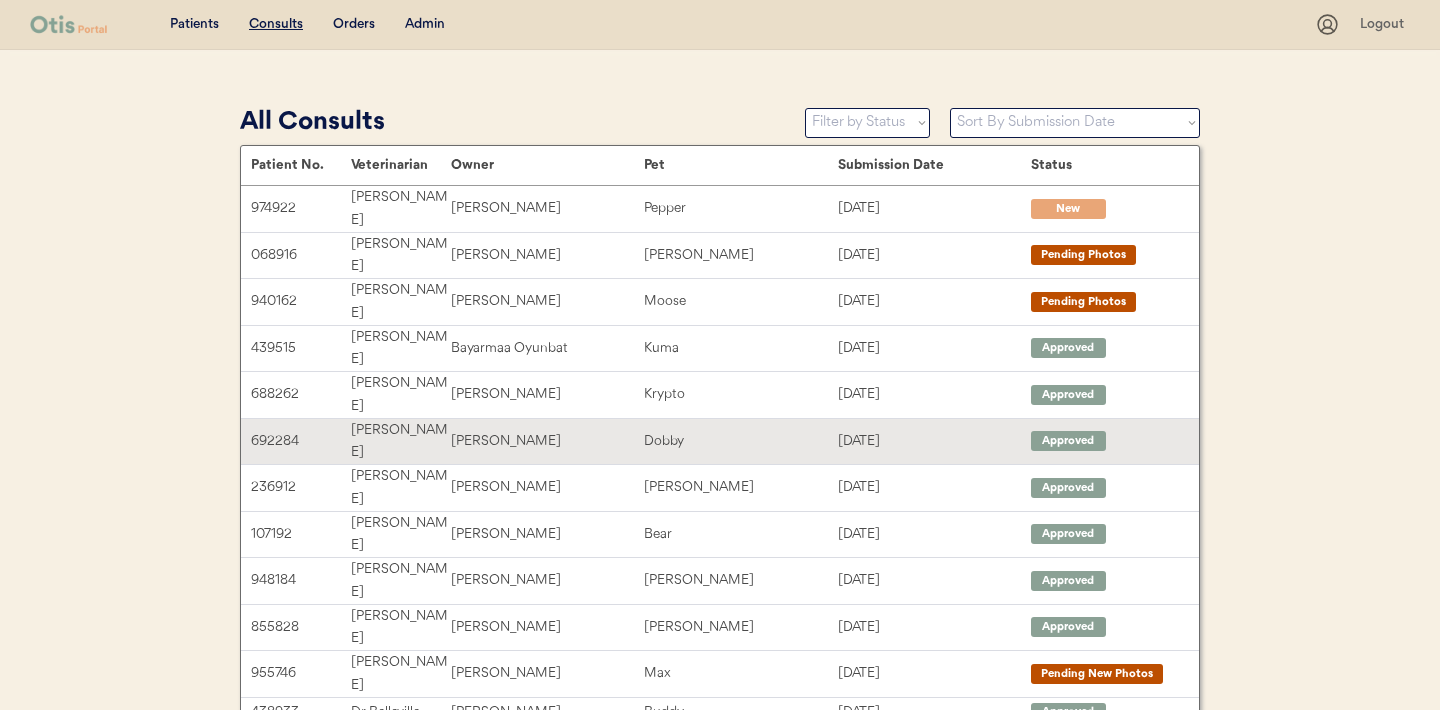 scroll, scrollTop: 346, scrollLeft: 0, axis: vertical 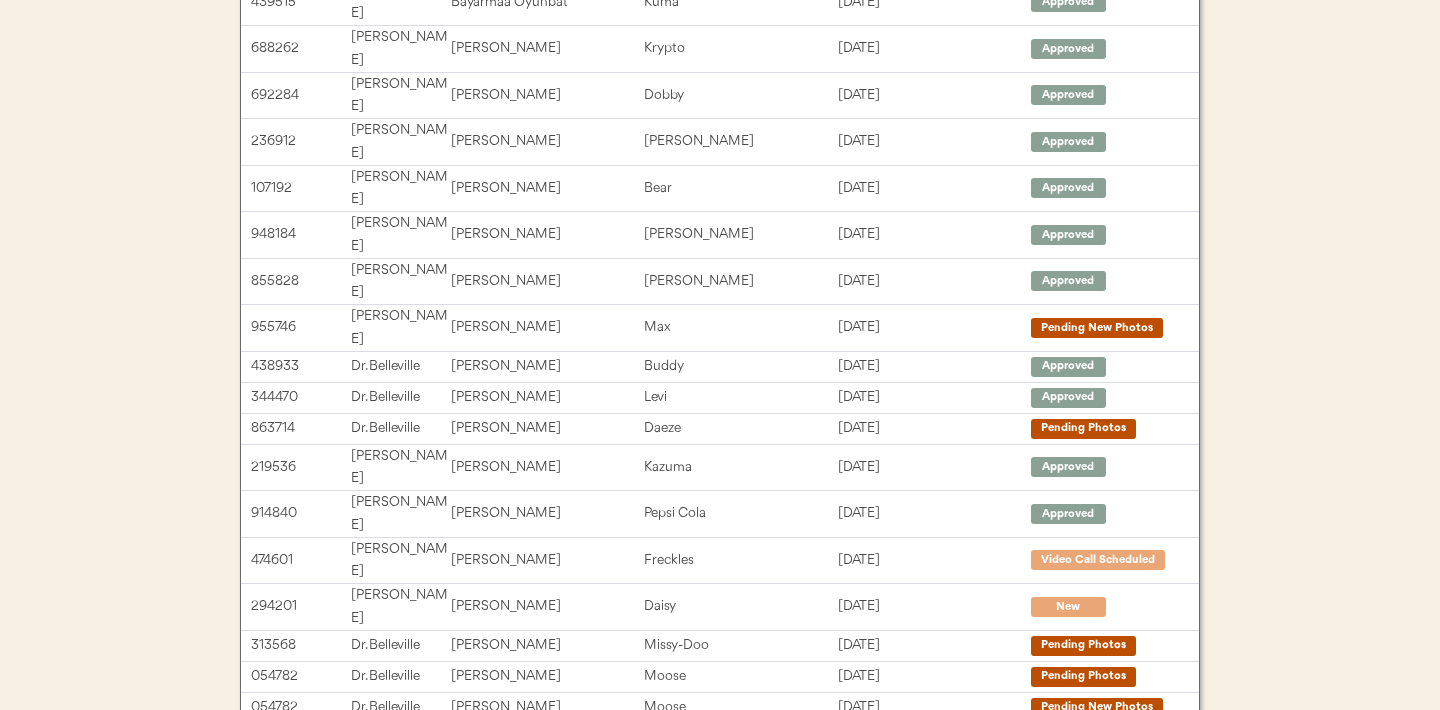 click on "Next →" at bounding box center [870, 955] 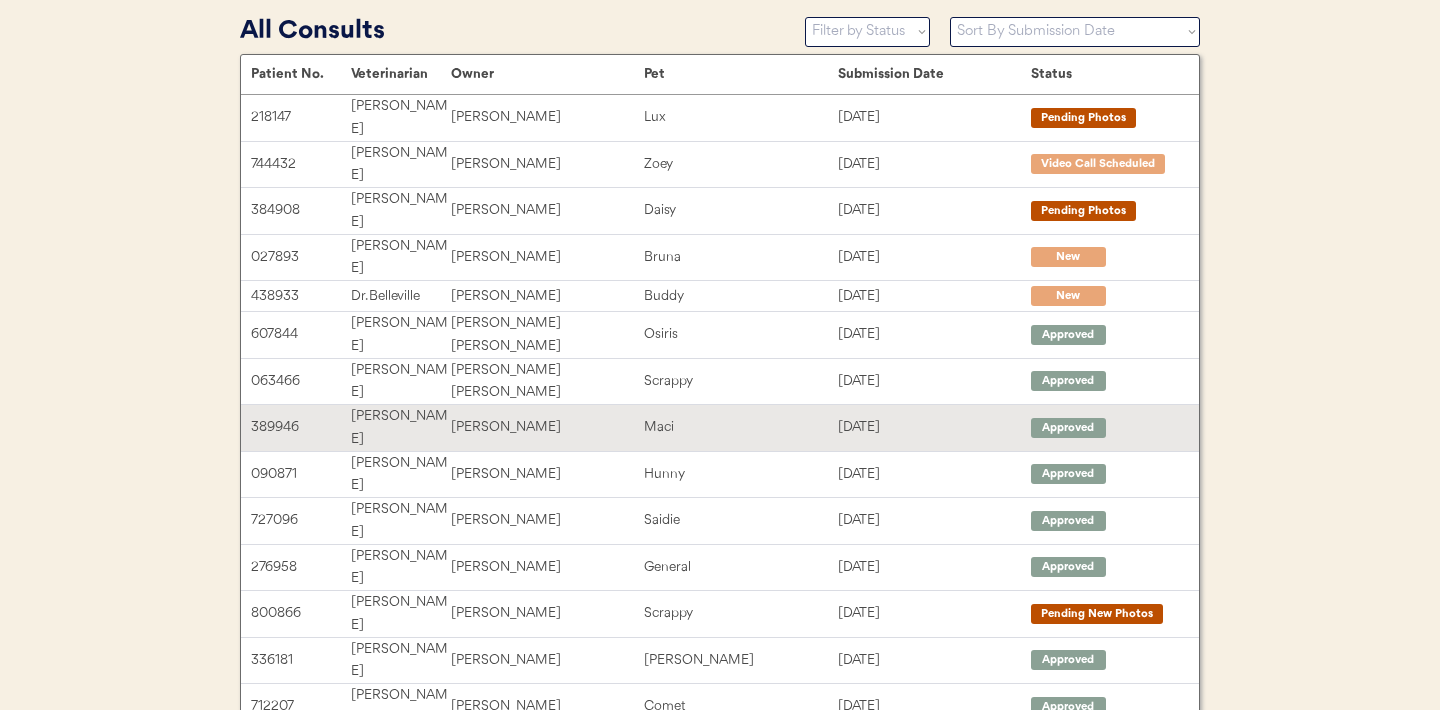 scroll, scrollTop: 346, scrollLeft: 0, axis: vertical 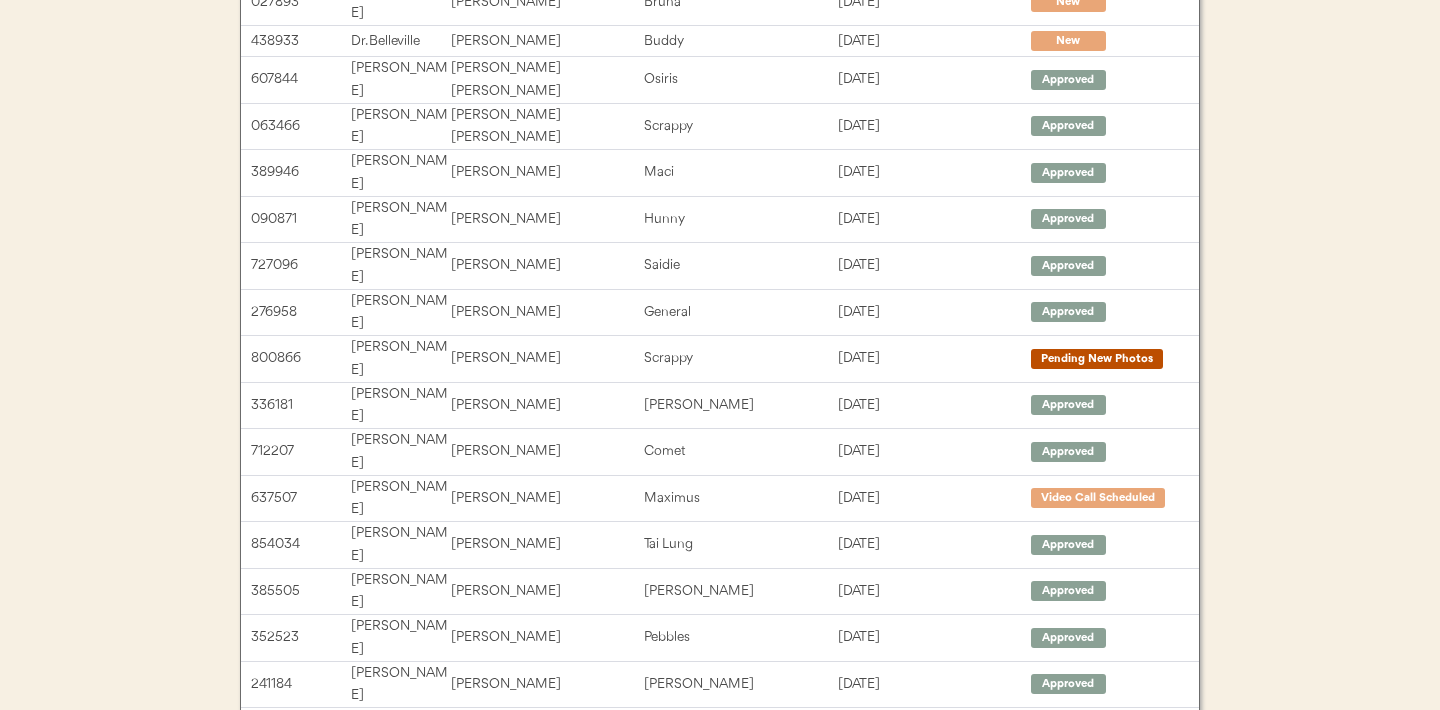 click on "Next →" at bounding box center (870, 1033) 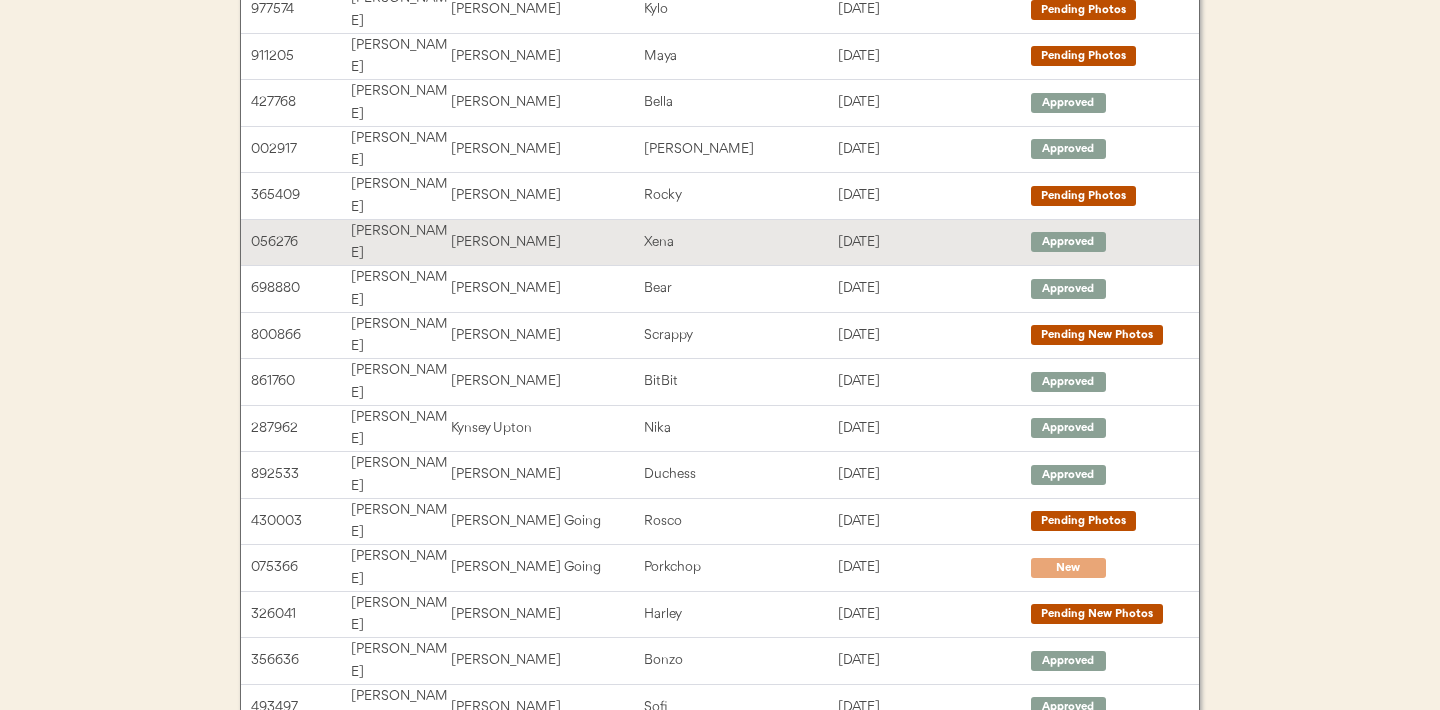 scroll, scrollTop: 346, scrollLeft: 0, axis: vertical 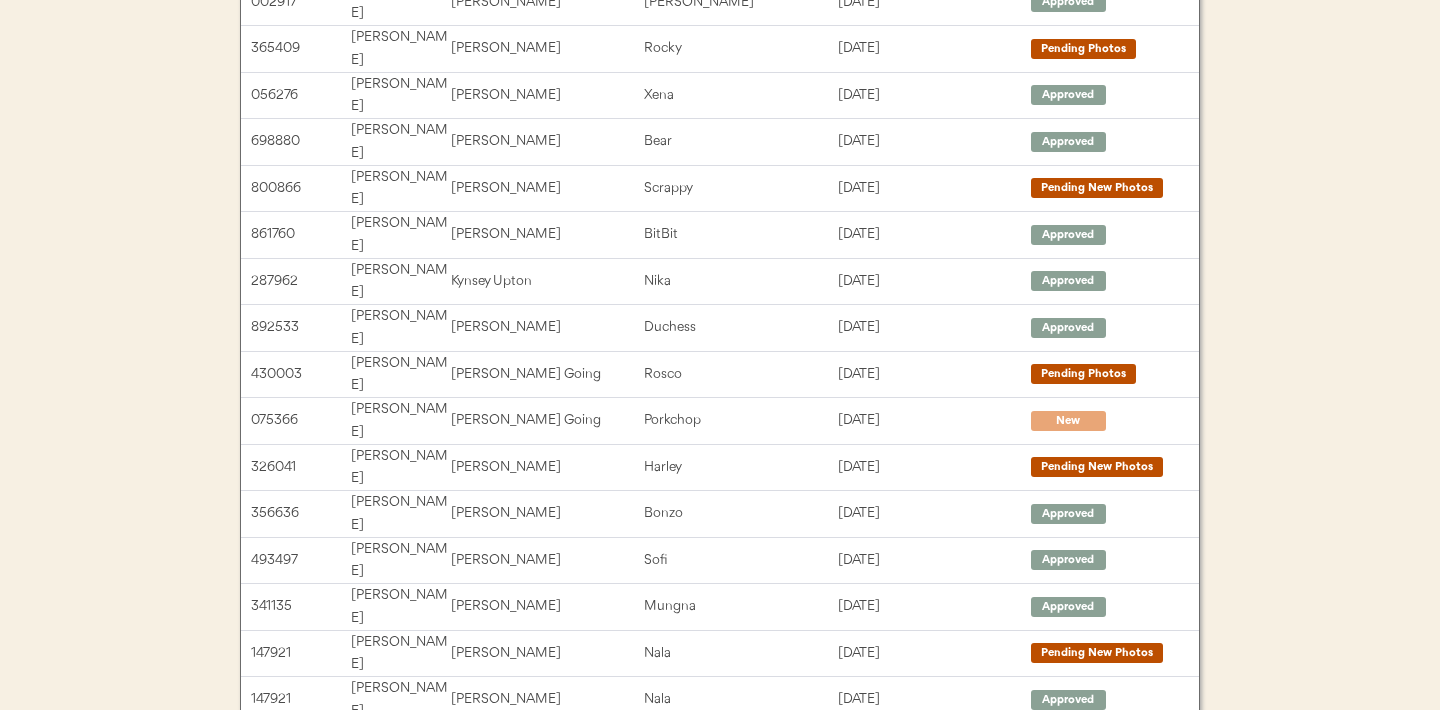 click on "Next →" at bounding box center (870, 1033) 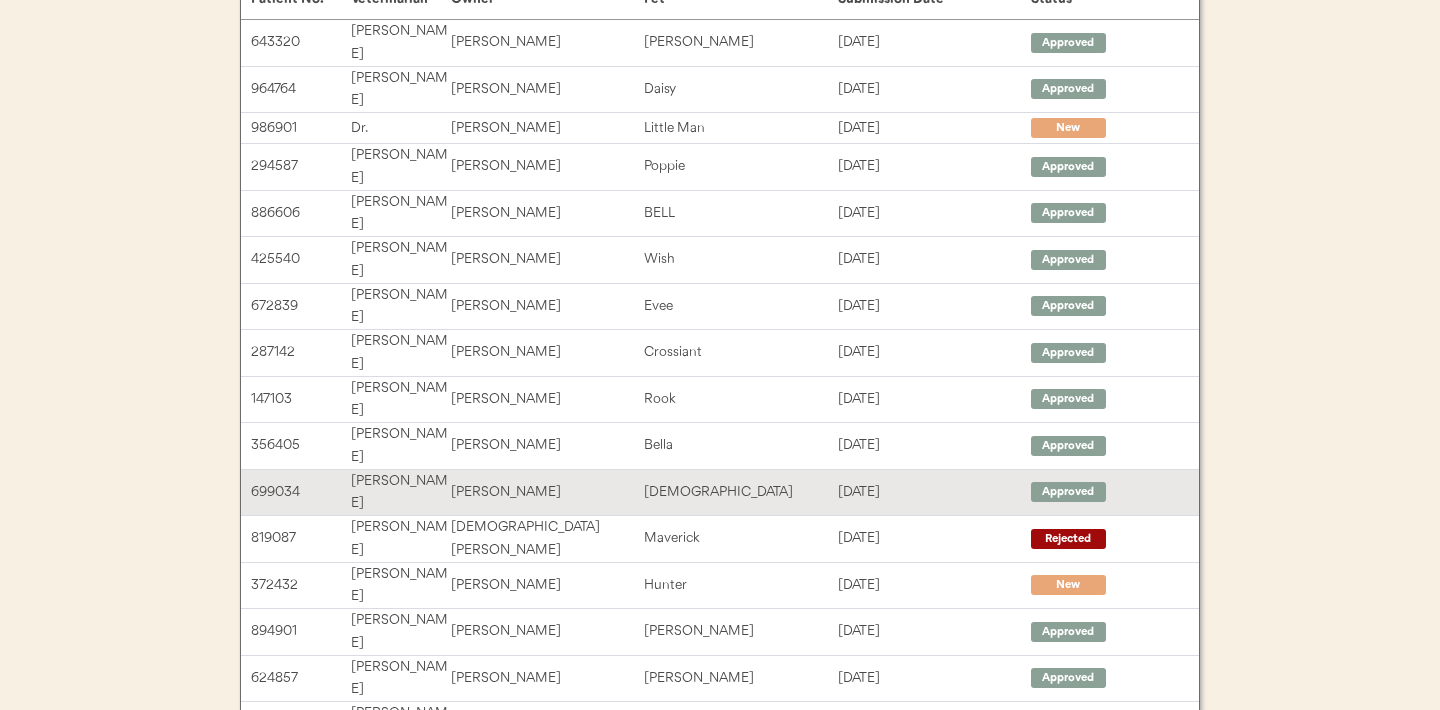 scroll, scrollTop: 181, scrollLeft: 0, axis: vertical 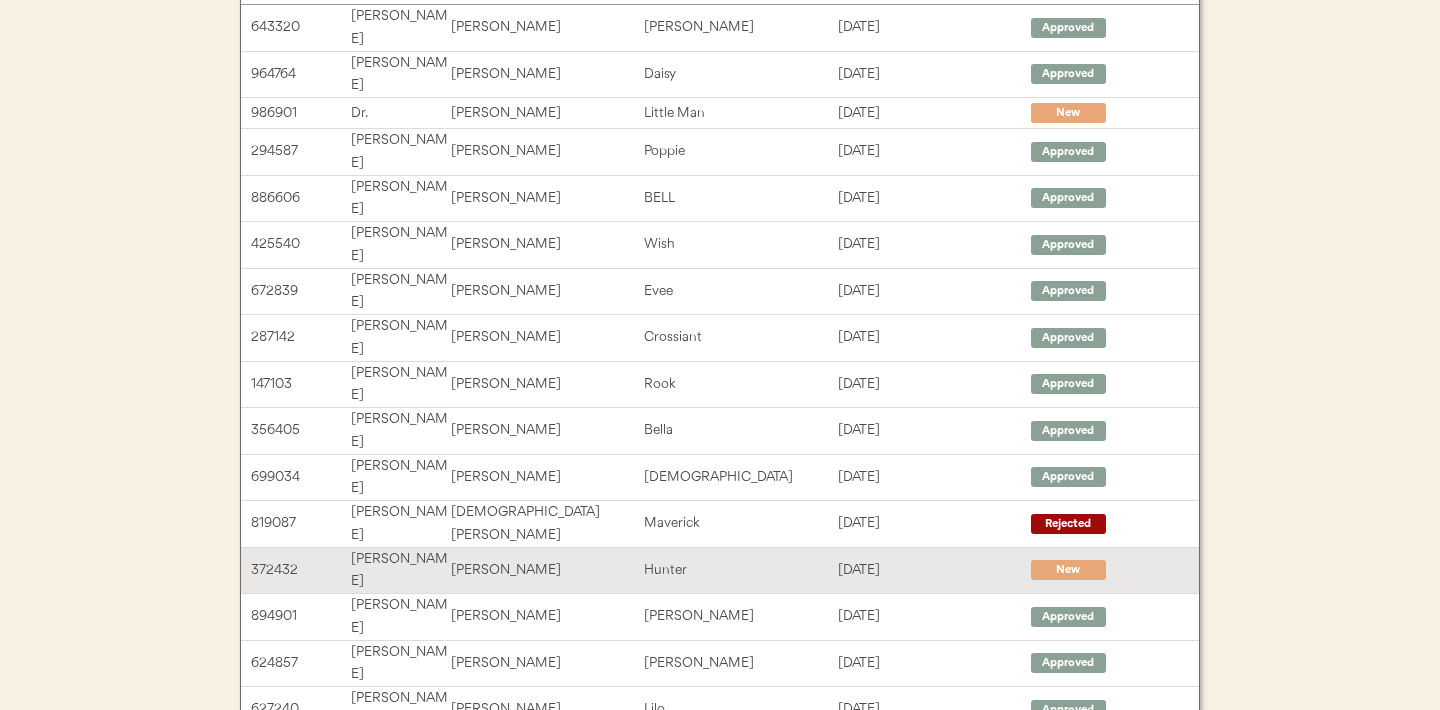 click on "Hunter" at bounding box center (740, 570) 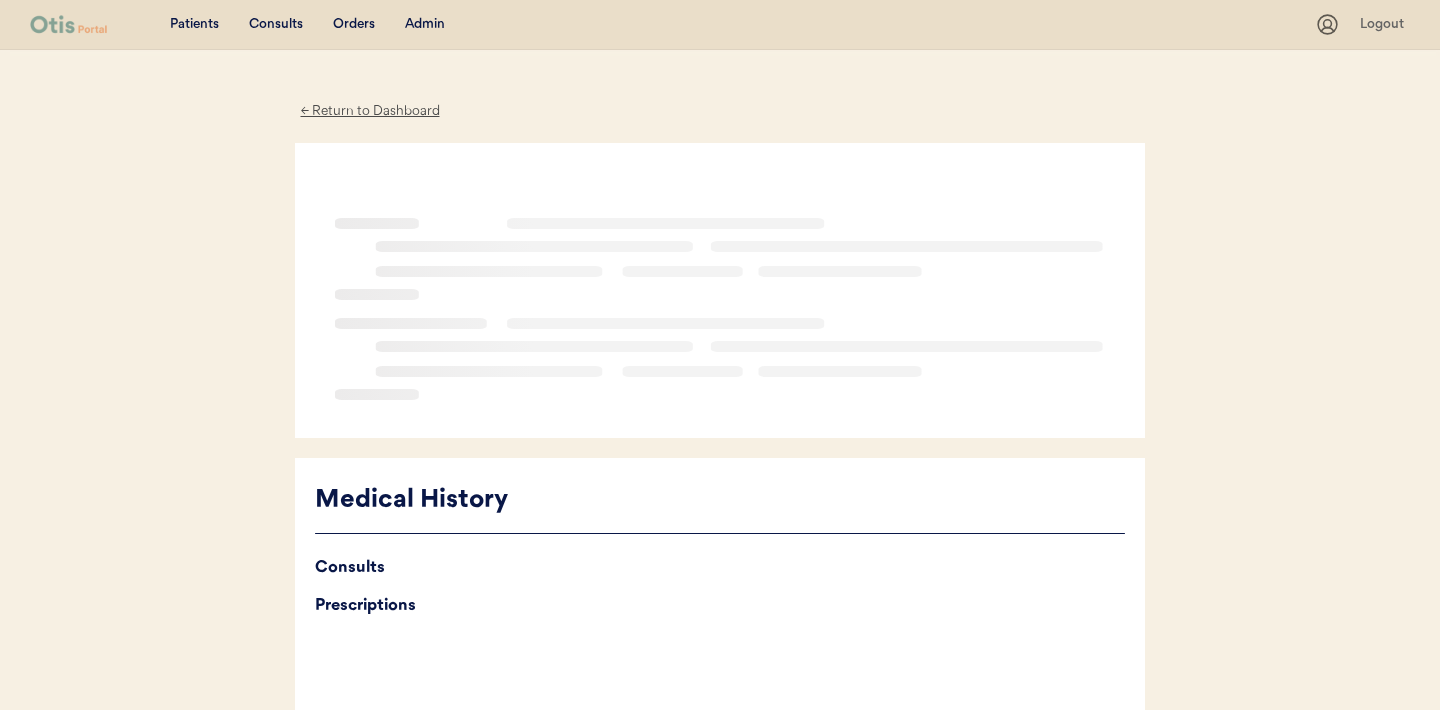 scroll, scrollTop: 0, scrollLeft: 0, axis: both 